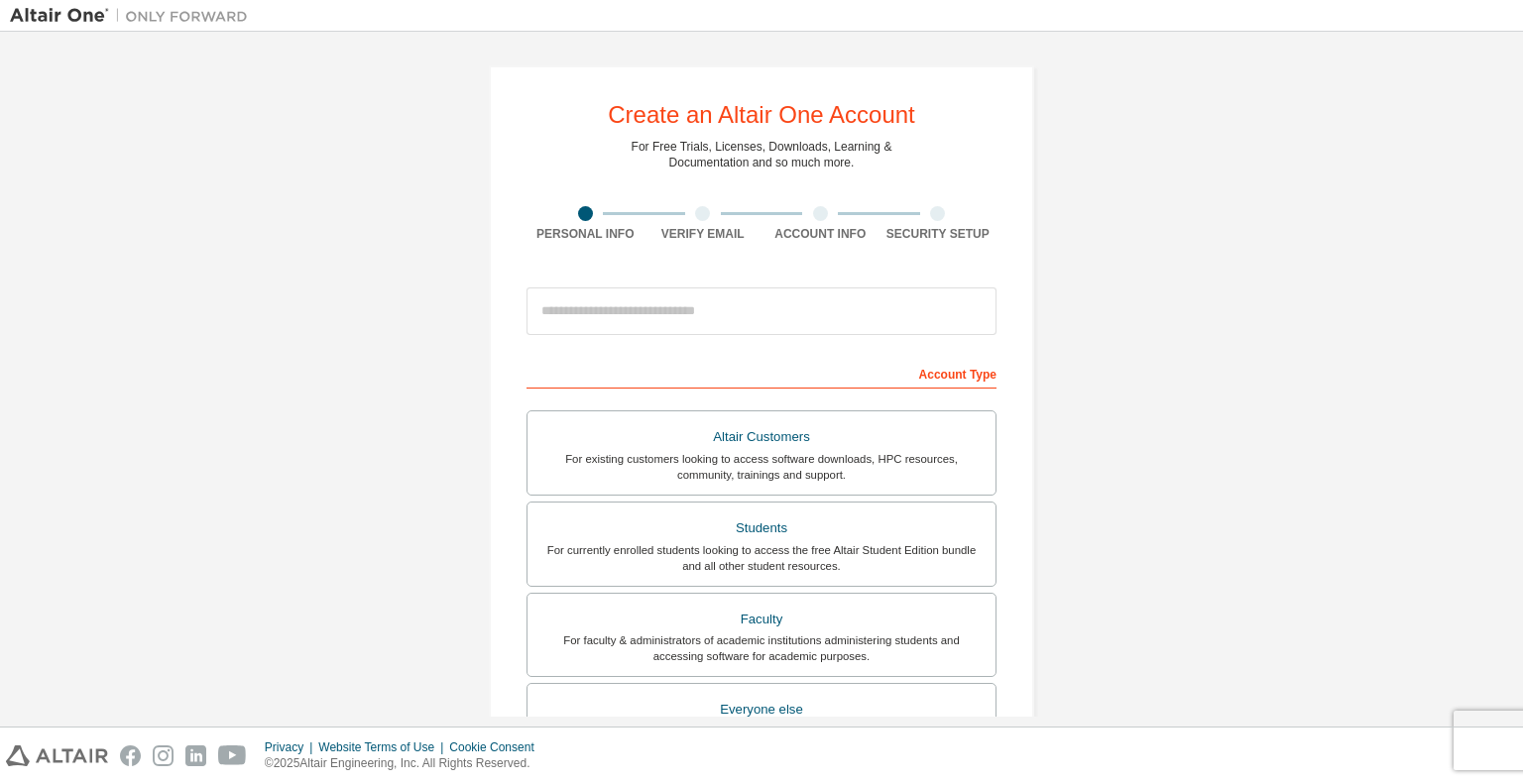 scroll, scrollTop: 0, scrollLeft: 0, axis: both 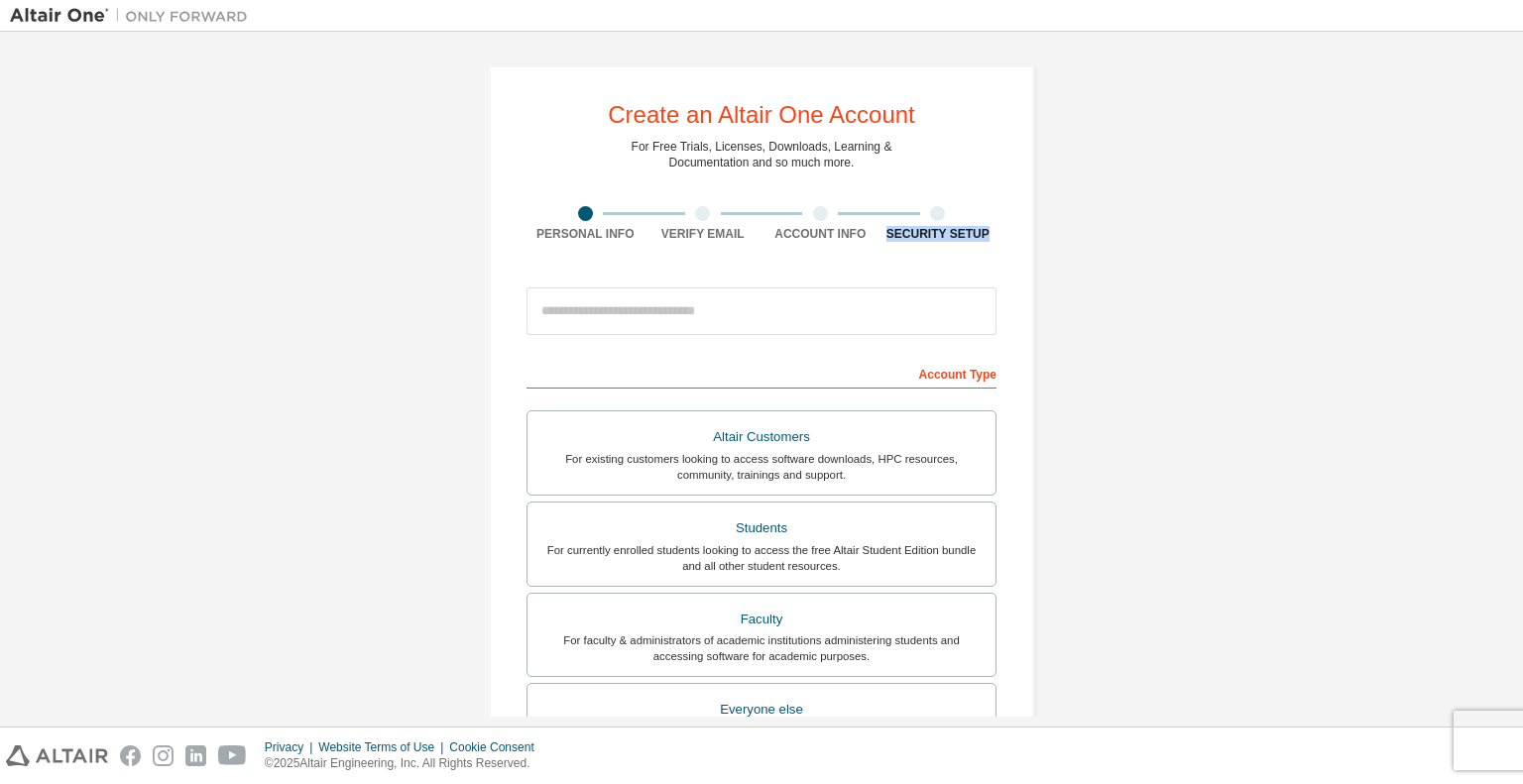 drag, startPoint x: 1522, startPoint y: 222, endPoint x: 1522, endPoint y: 304, distance: 82 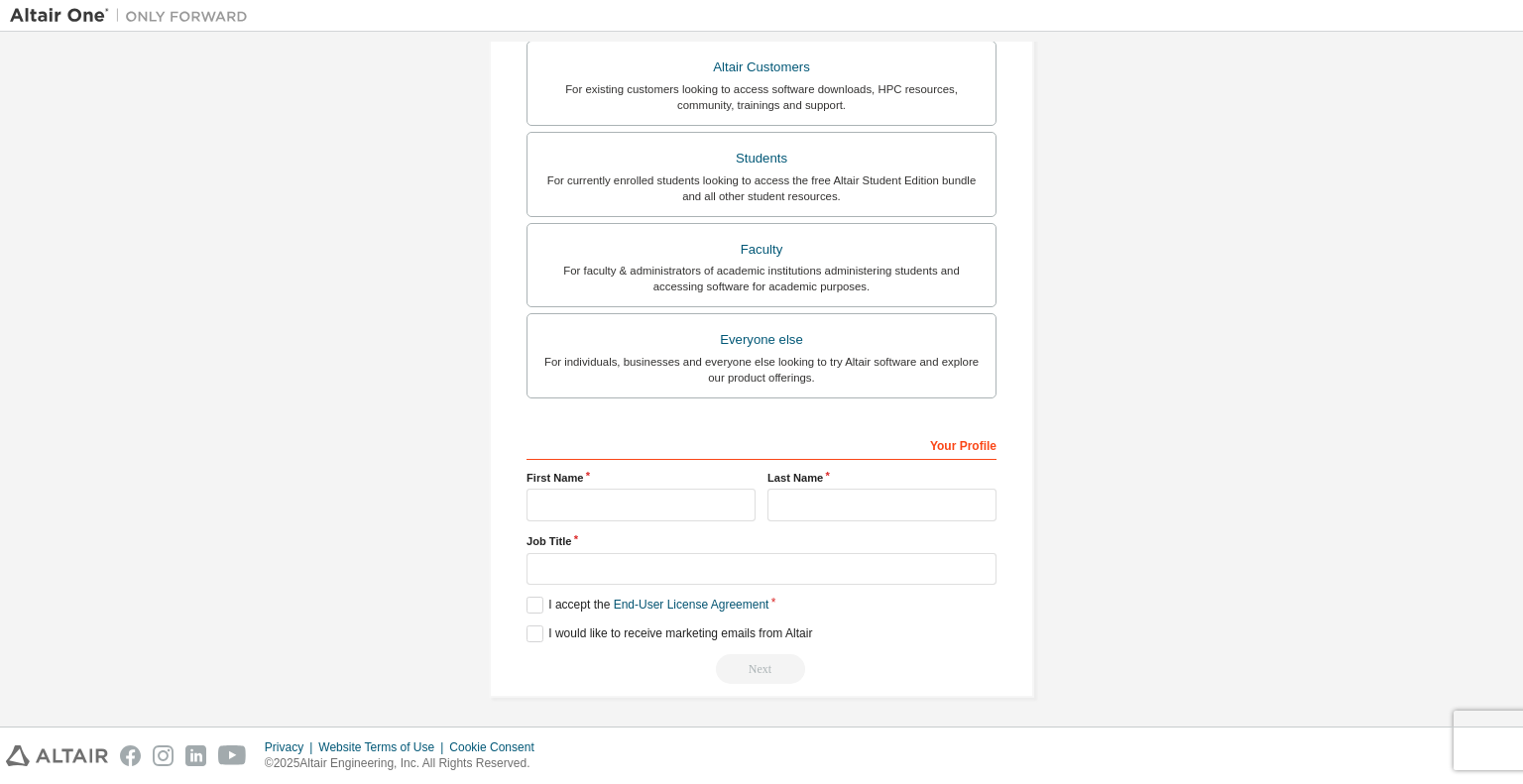 scroll, scrollTop: 6, scrollLeft: 0, axis: vertical 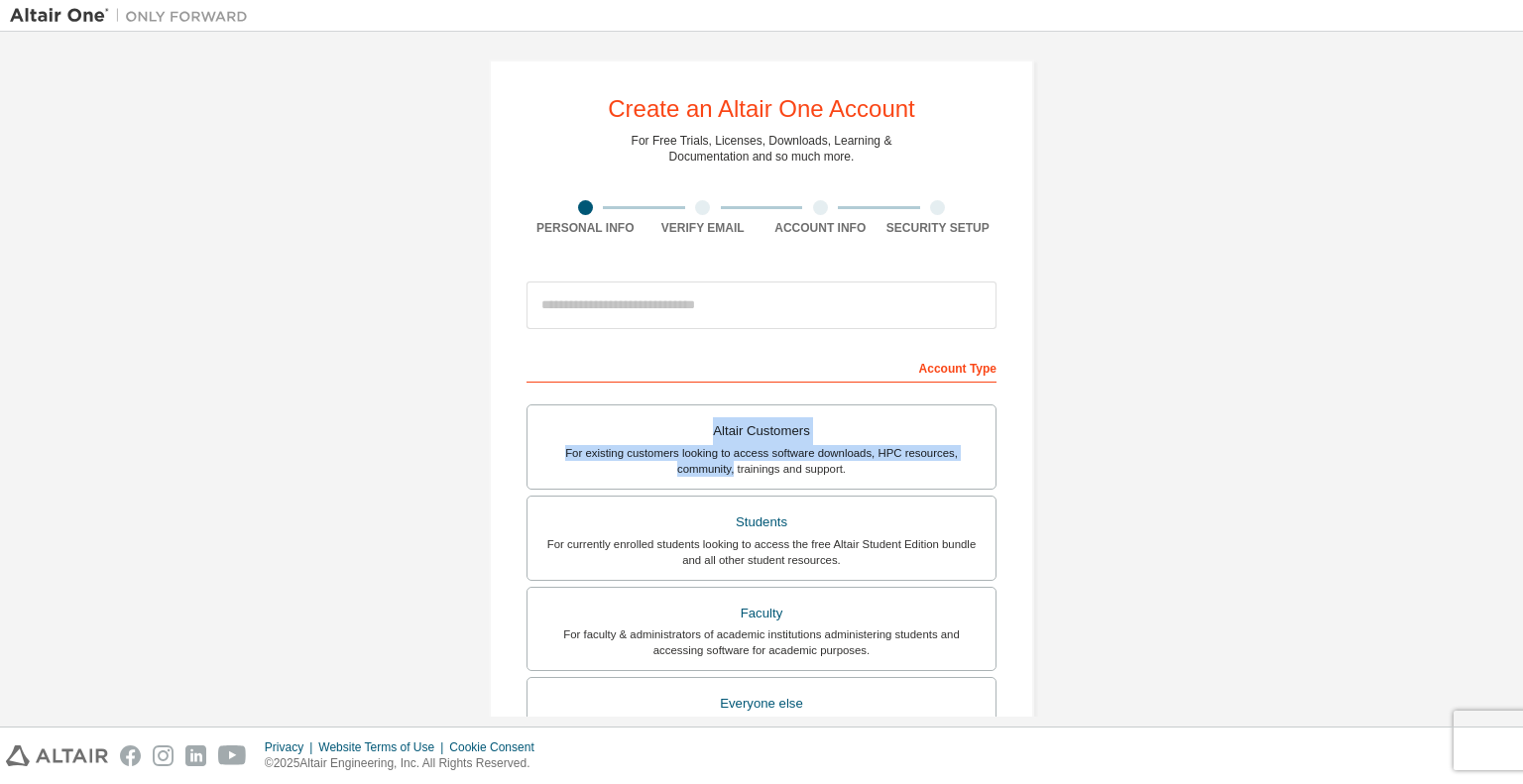 drag, startPoint x: 1522, startPoint y: 375, endPoint x: 1522, endPoint y: 451, distance: 76 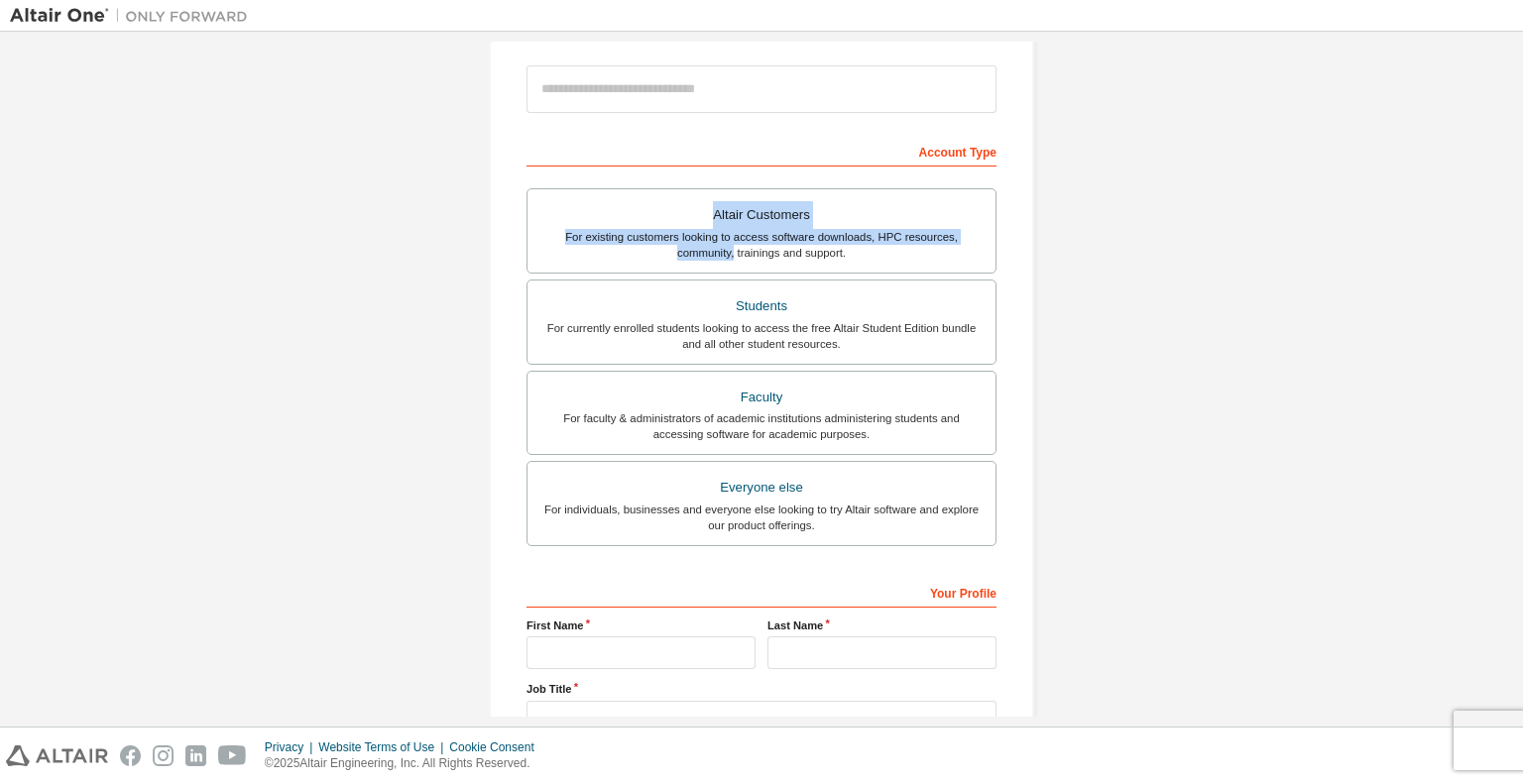 scroll, scrollTop: 223, scrollLeft: 0, axis: vertical 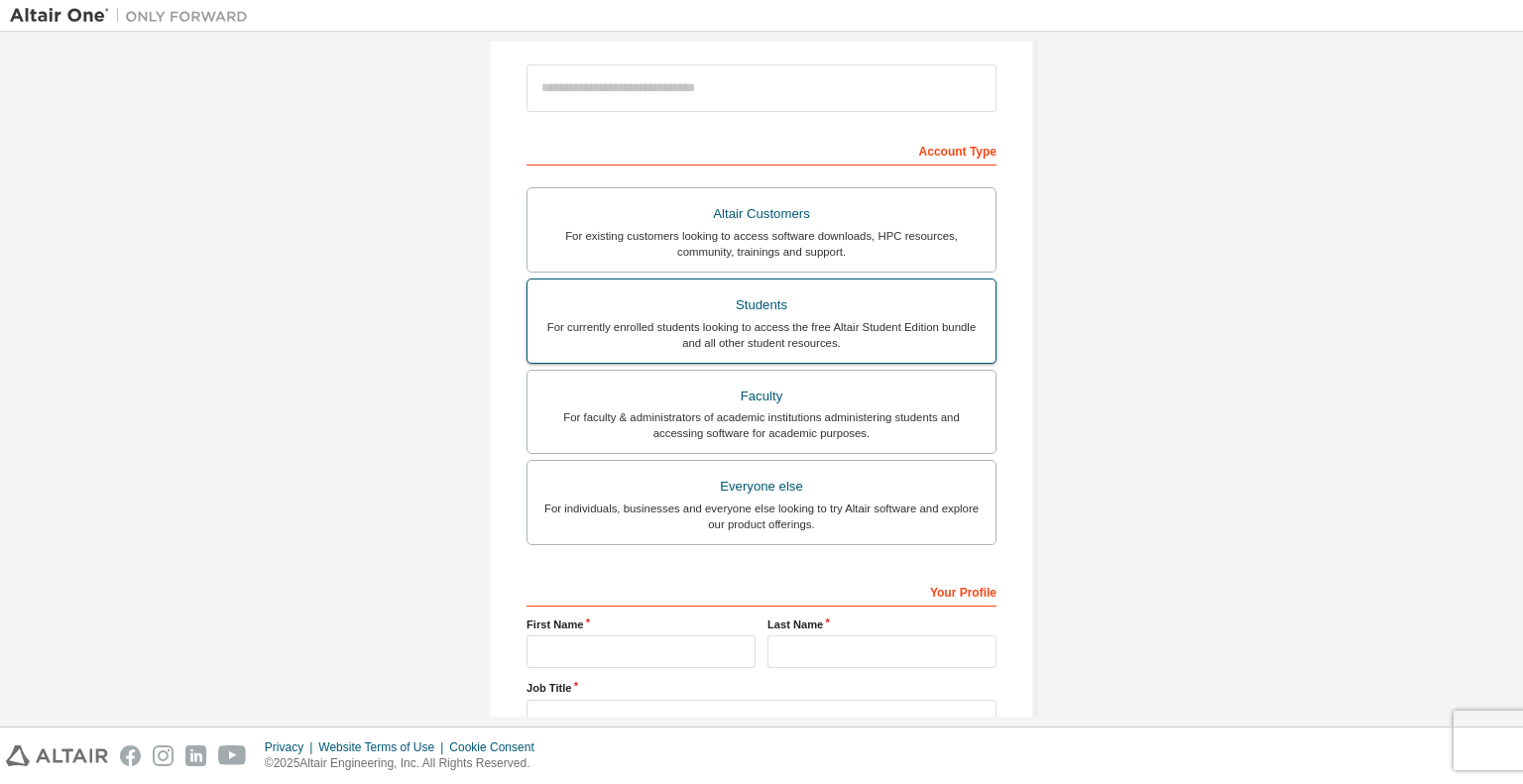 click on "For currently enrolled students looking to access the free Altair Student Edition bundle and all other student resources." at bounding box center (762, 335) 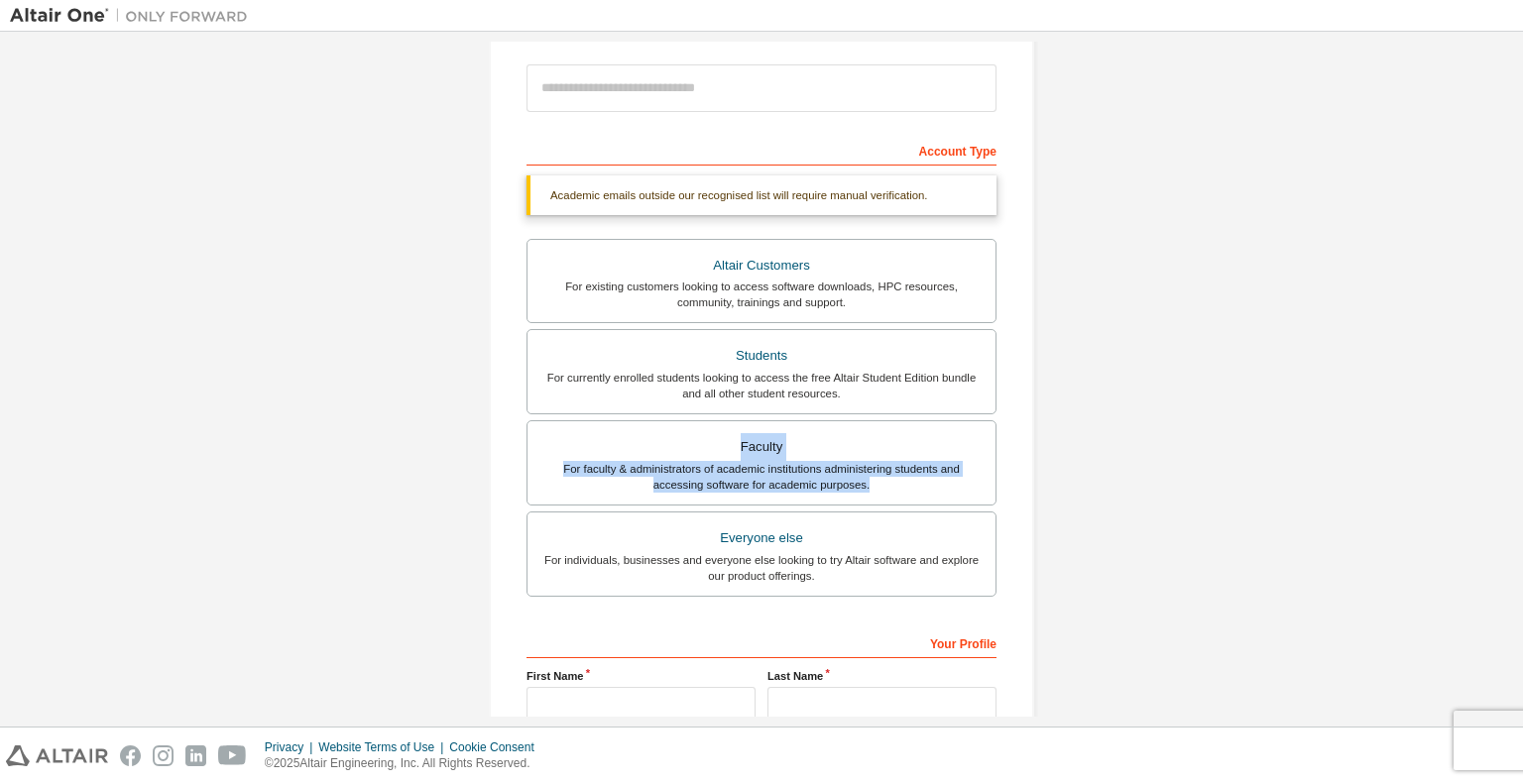 drag, startPoint x: 1513, startPoint y: 403, endPoint x: 1506, endPoint y: 480, distance: 77.31753 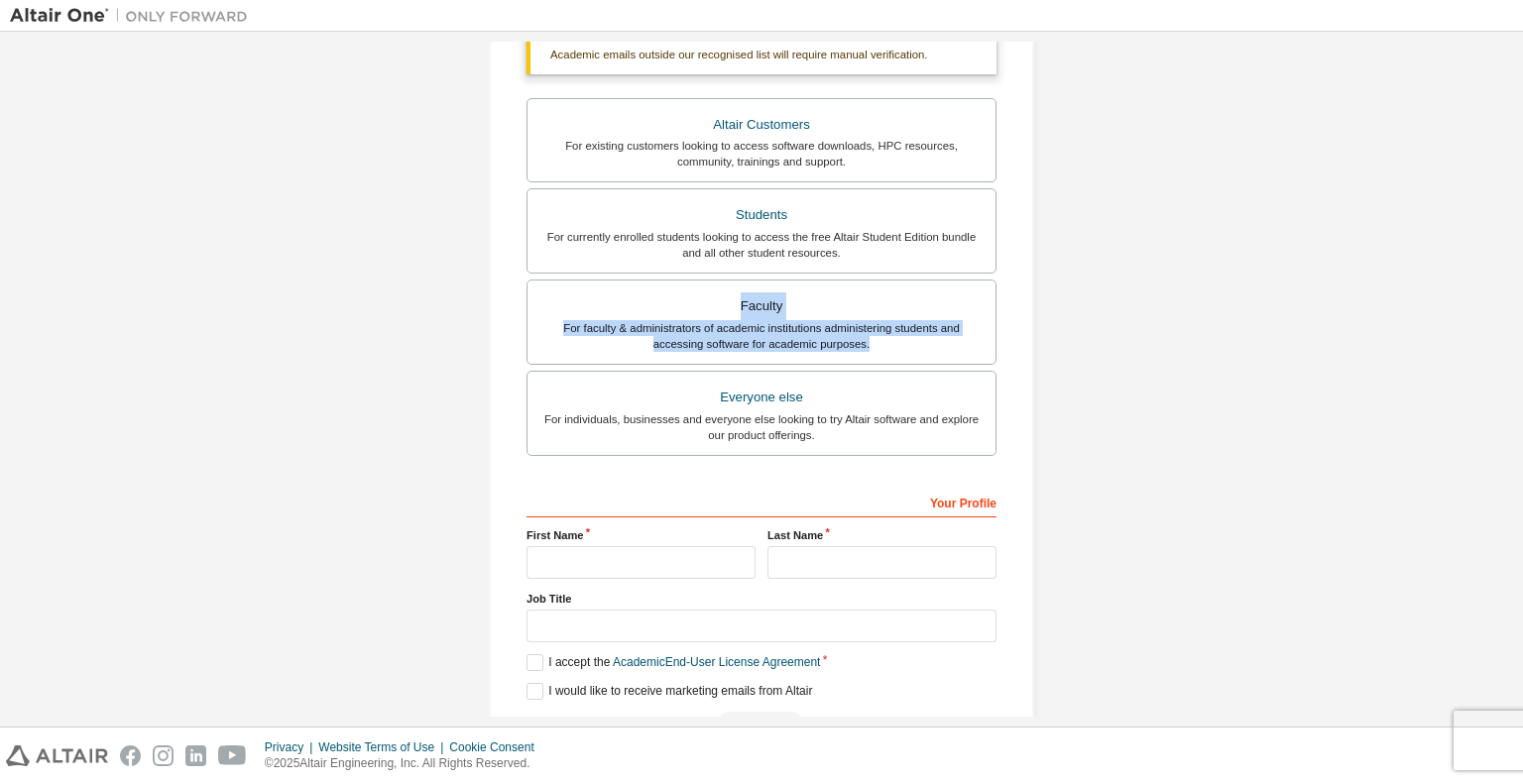 scroll, scrollTop: 421, scrollLeft: 0, axis: vertical 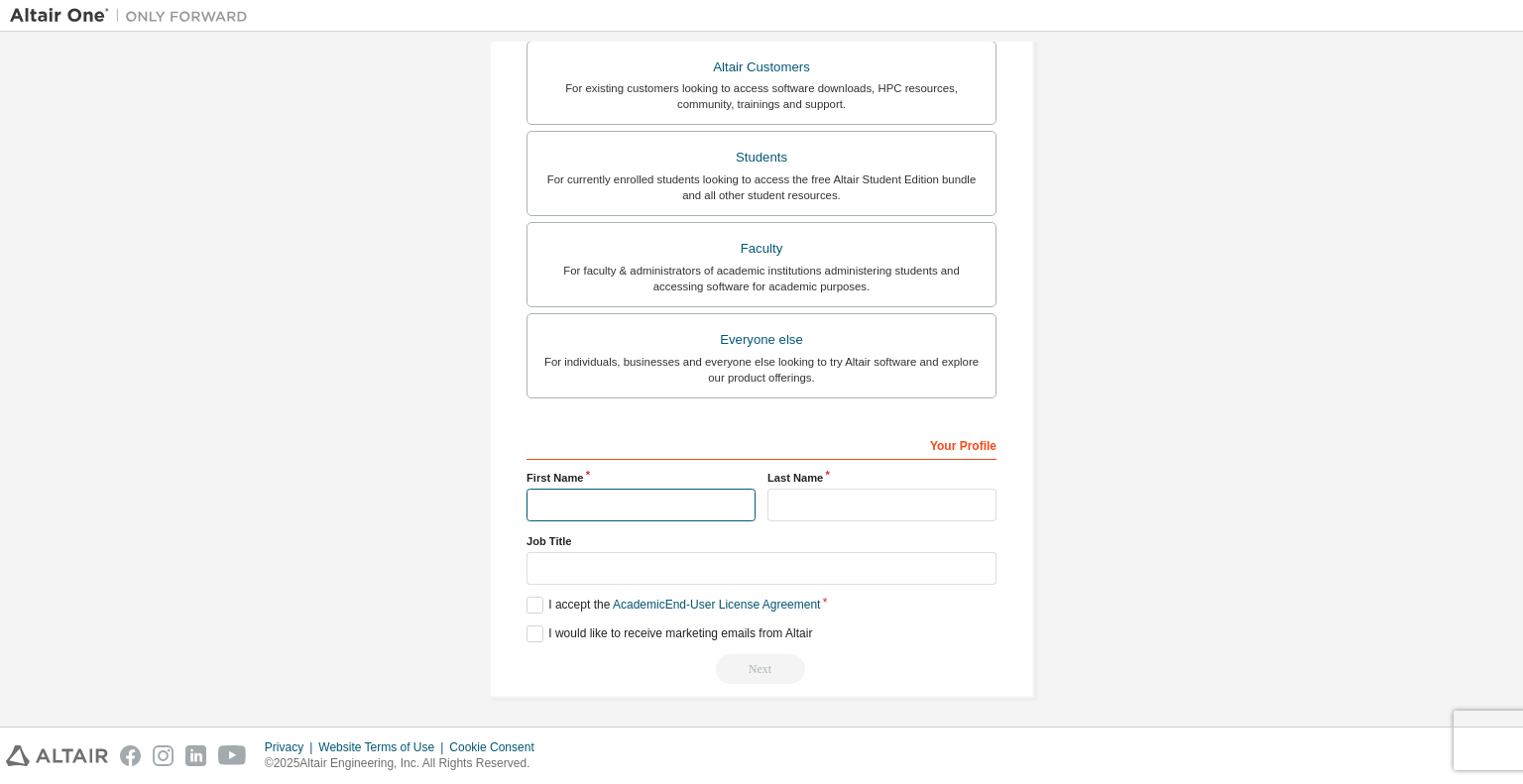 click at bounding box center (641, 504) 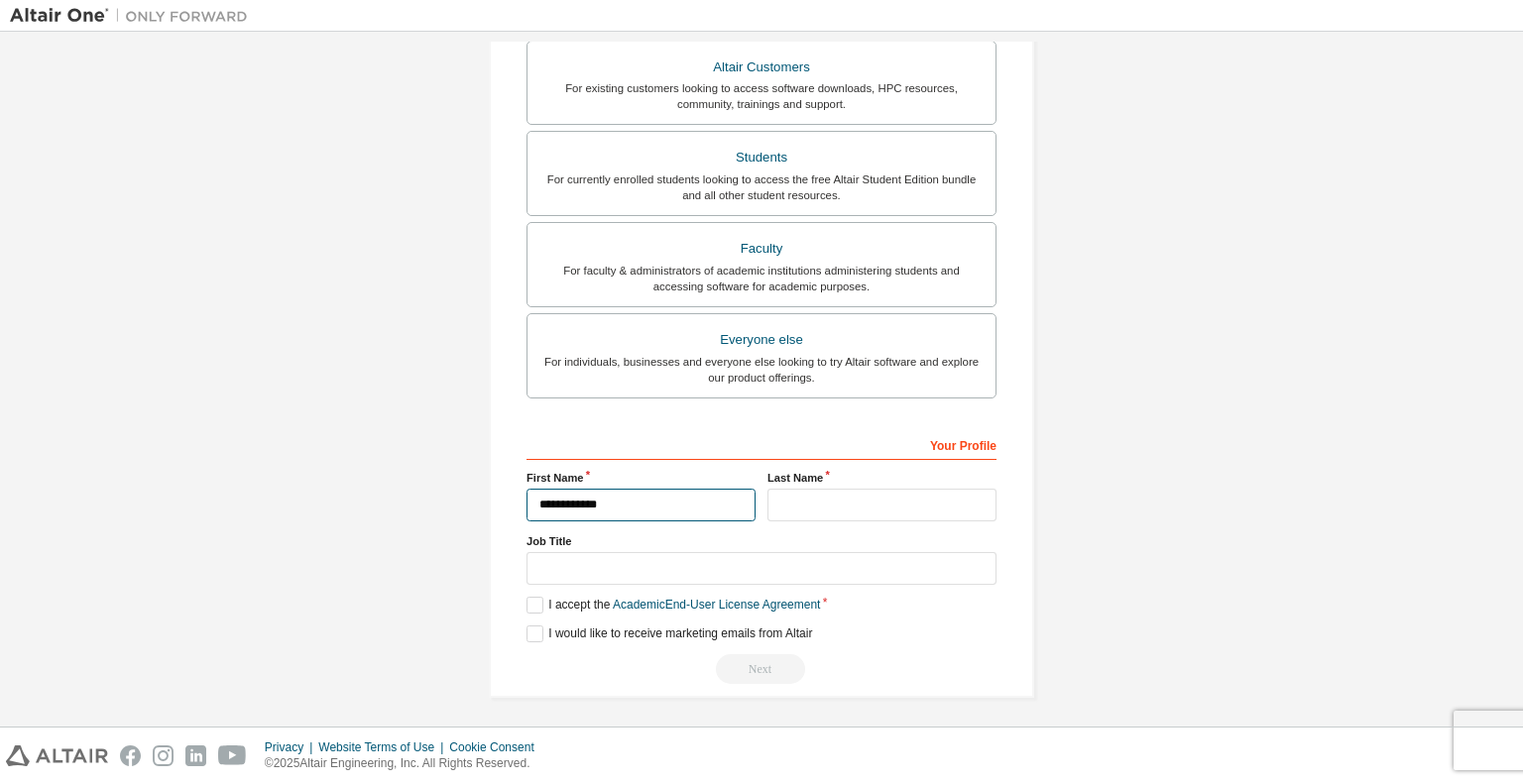 type on "**********" 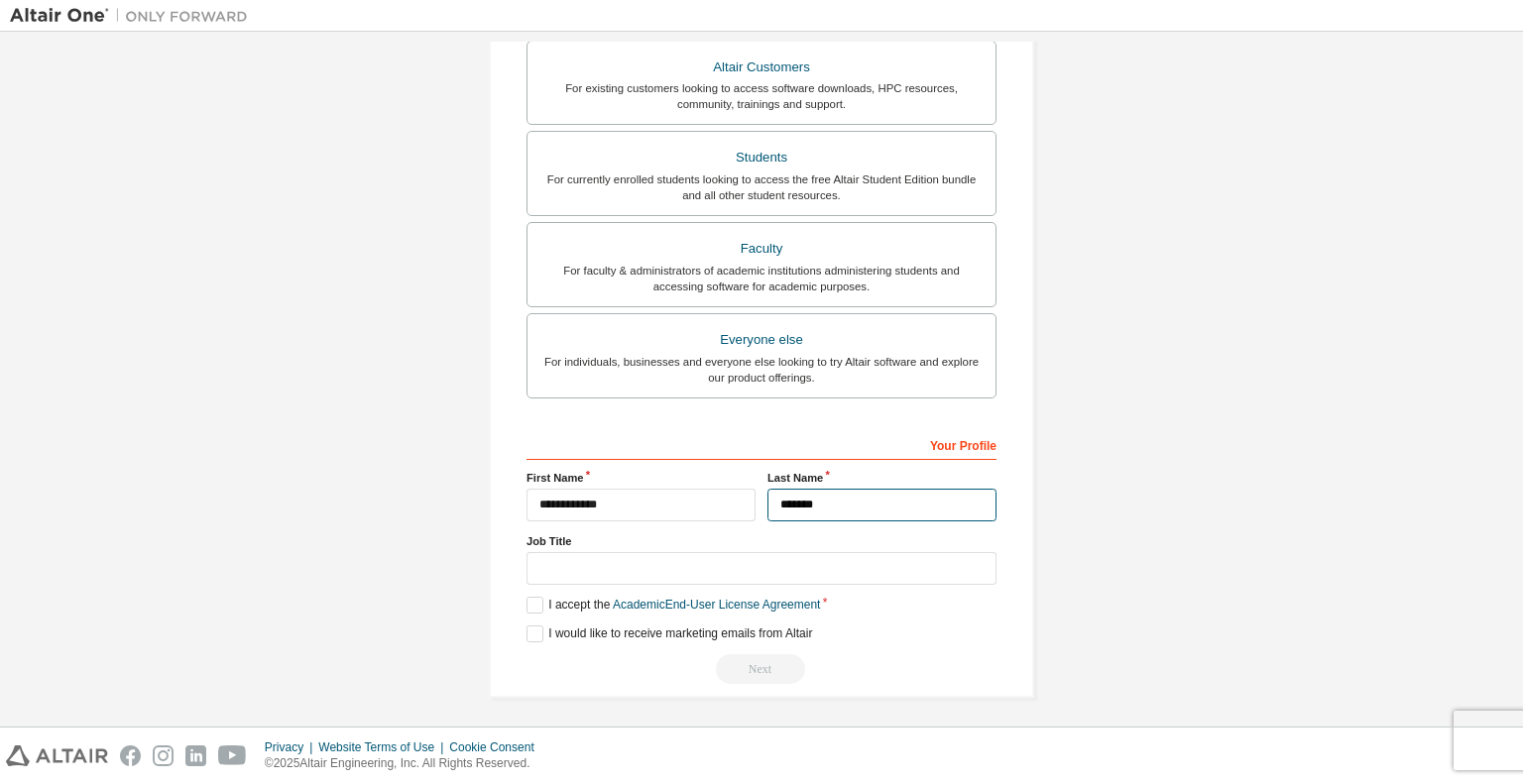 type on "*******" 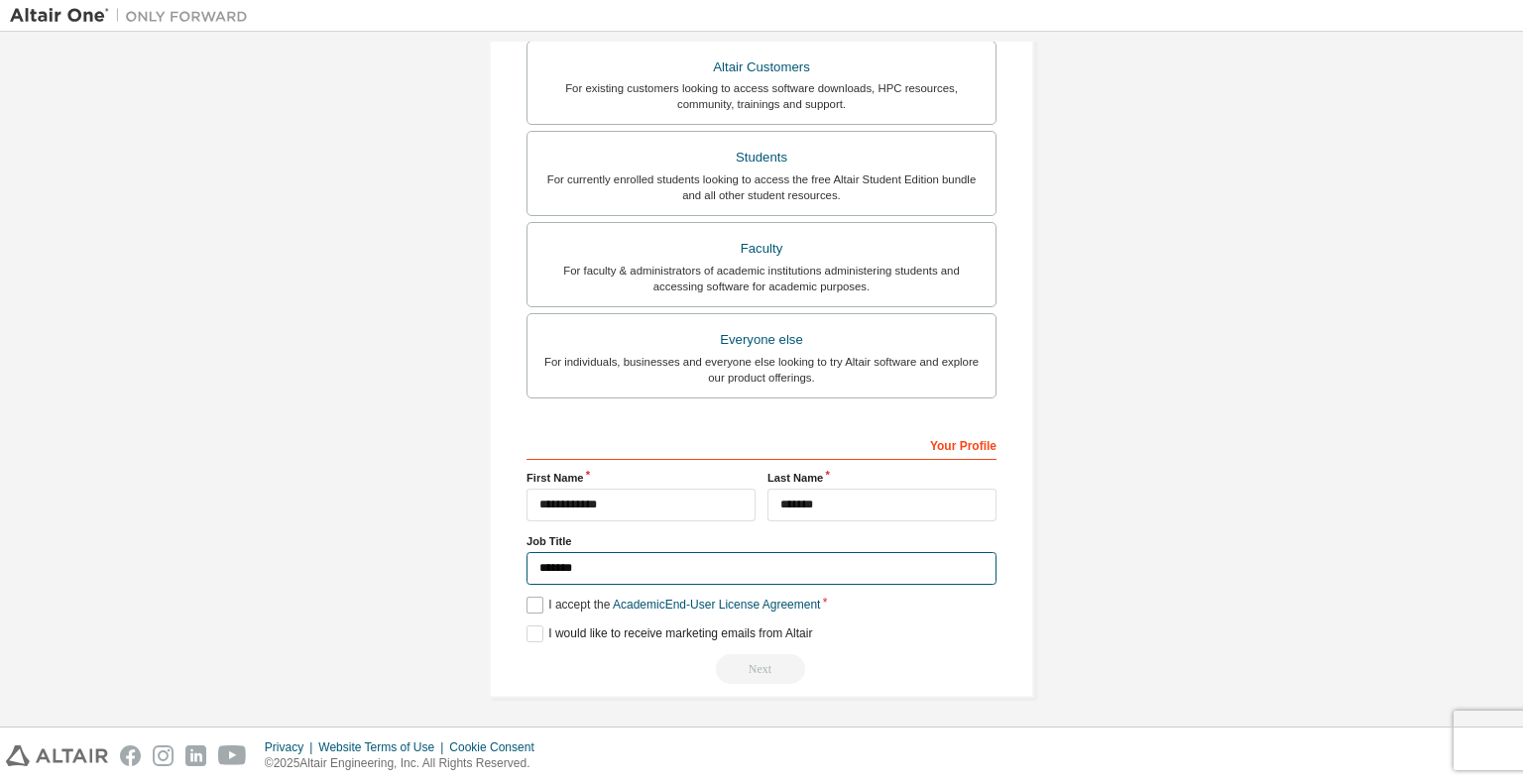 type on "*******" 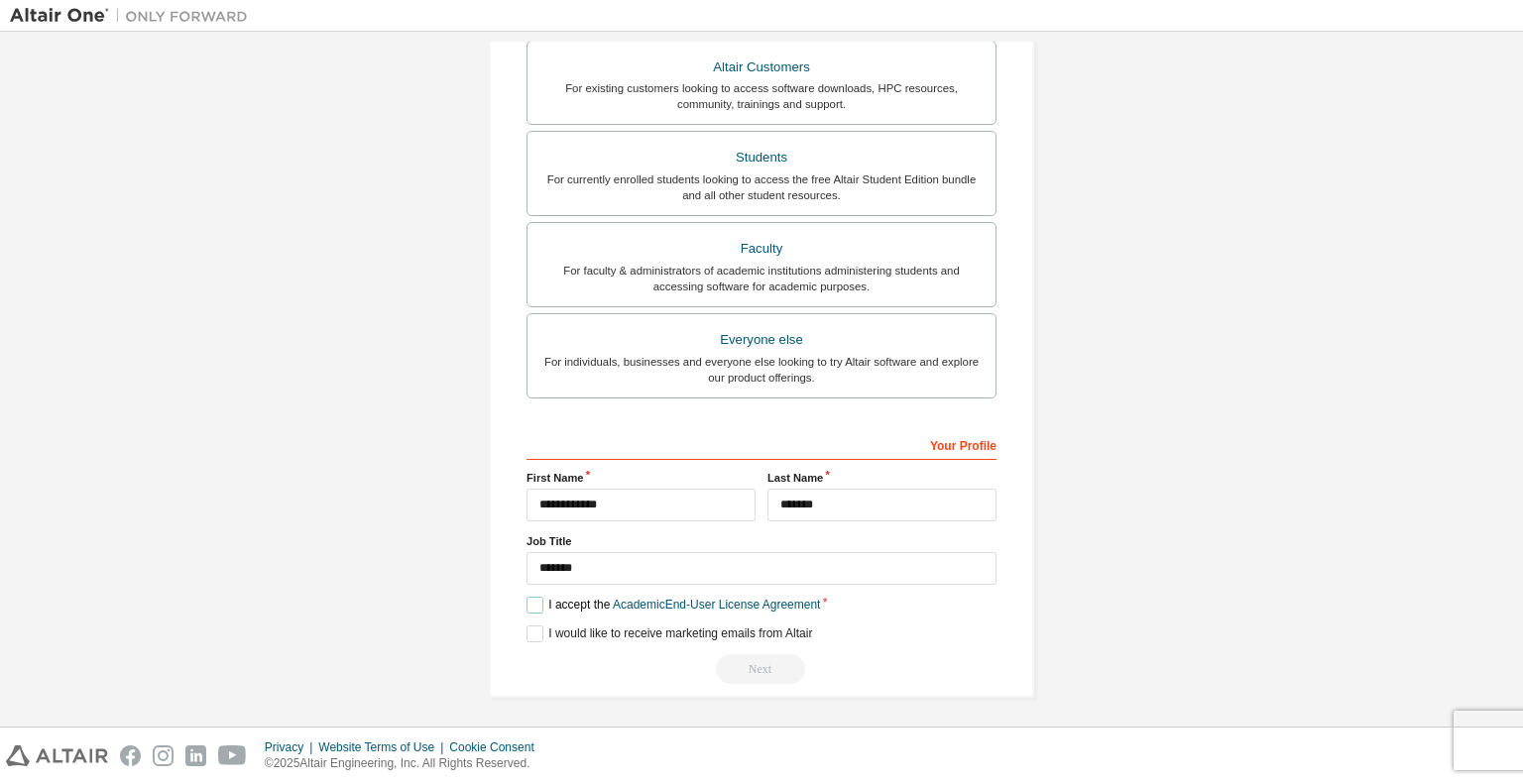 click on "I accept the   Academic   End-User License Agreement" at bounding box center (673, 605) 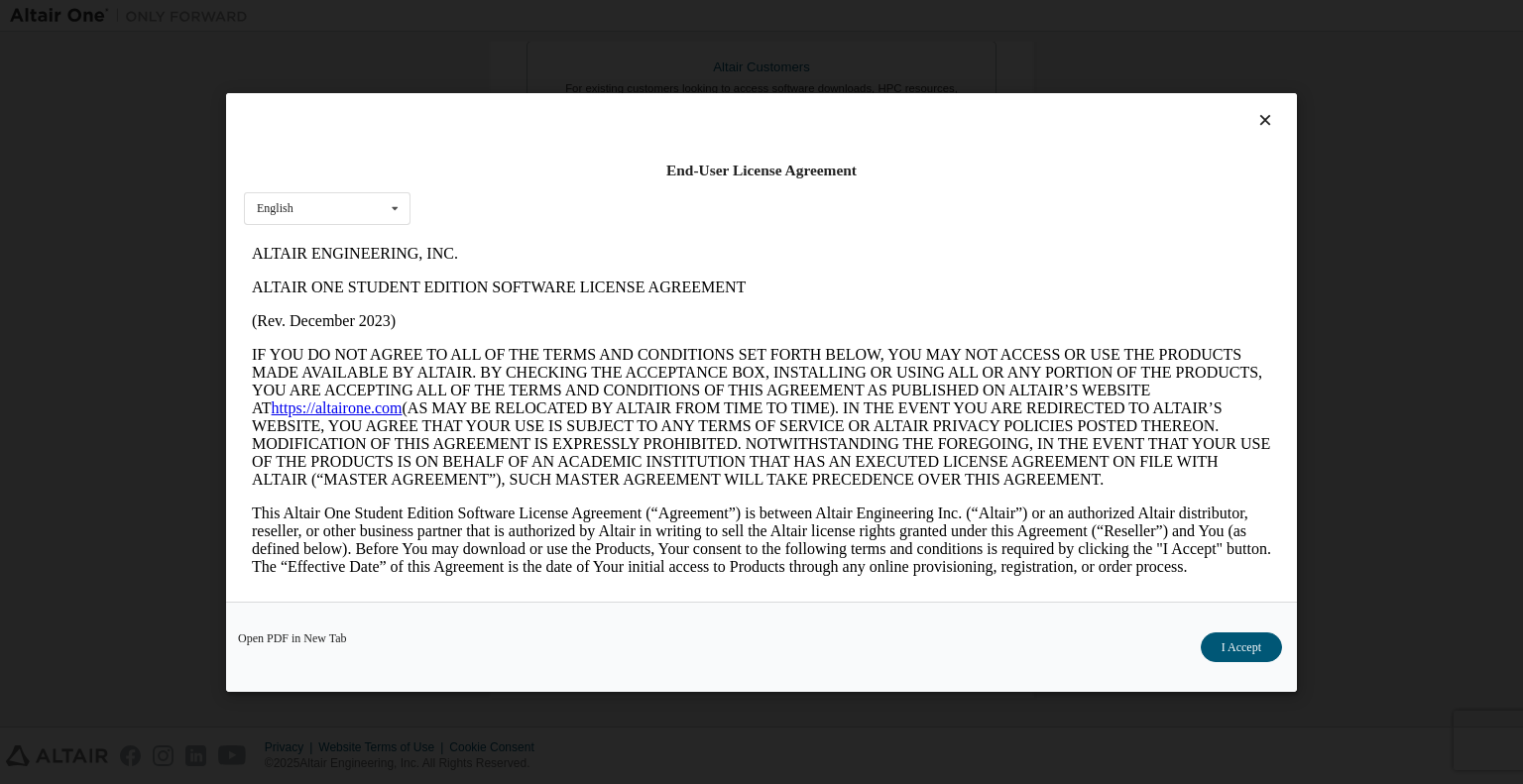 scroll, scrollTop: 0, scrollLeft: 0, axis: both 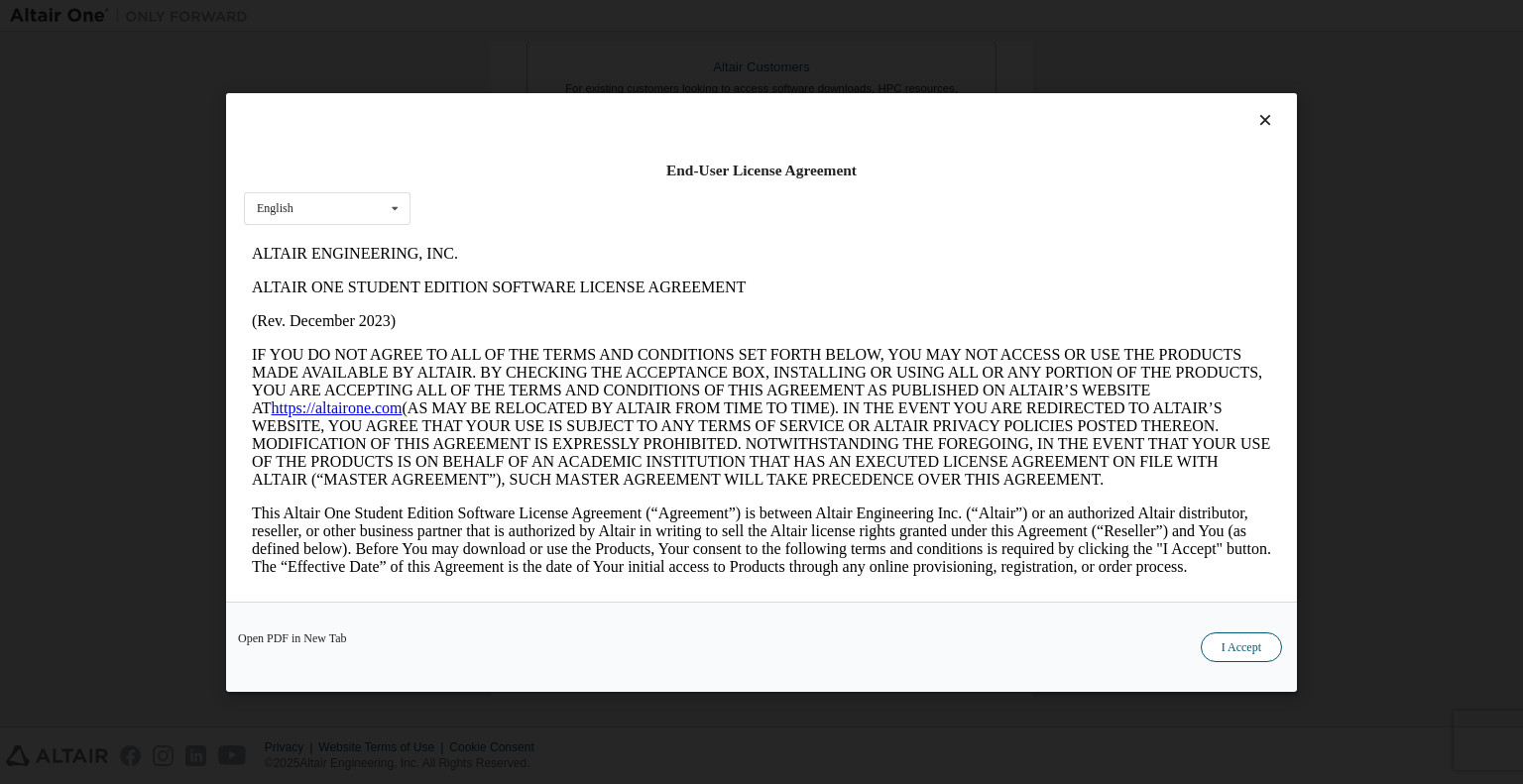 click on "I Accept" at bounding box center [1241, 646] 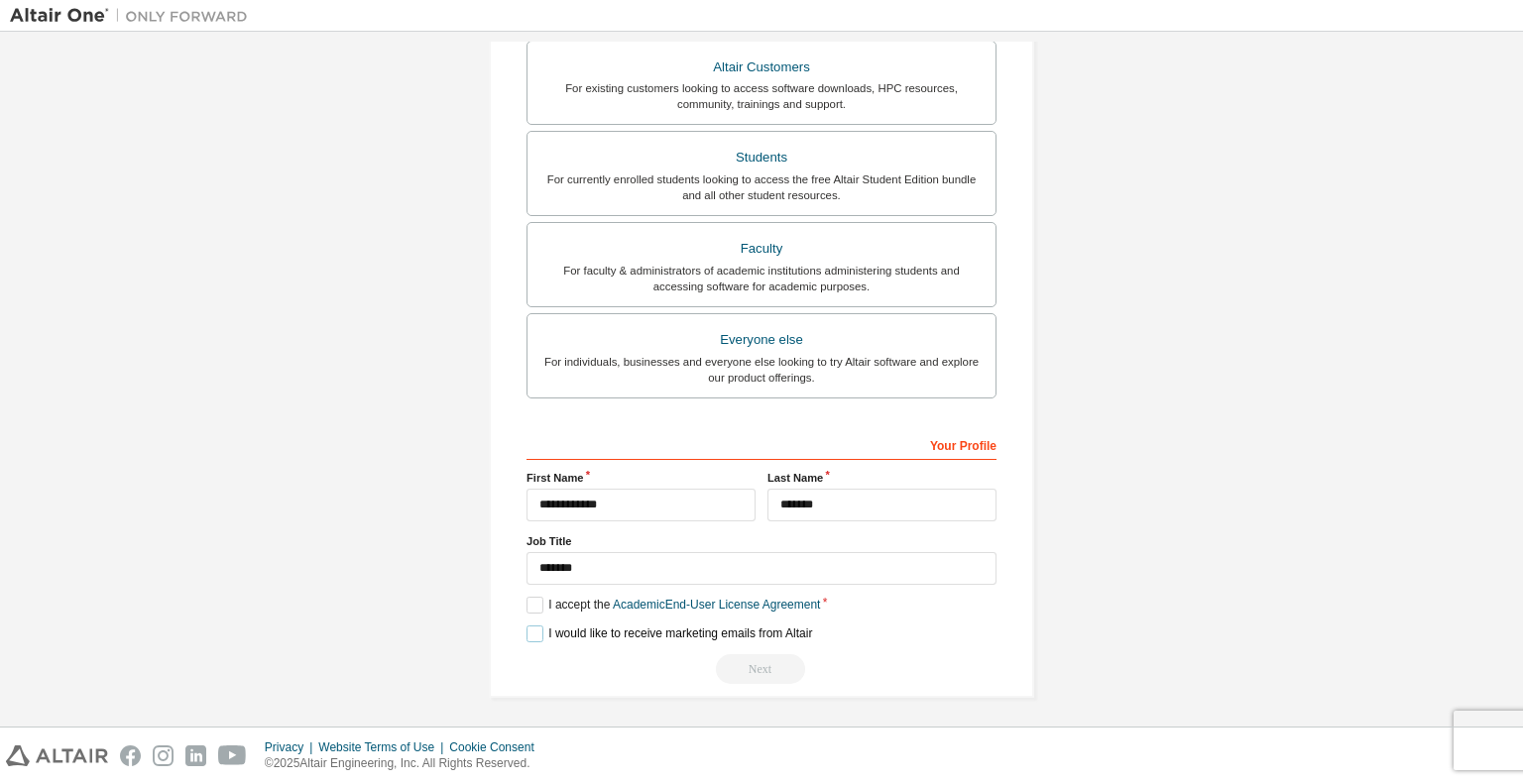 click on "I would like to receive marketing emails from Altair" at bounding box center (669, 633) 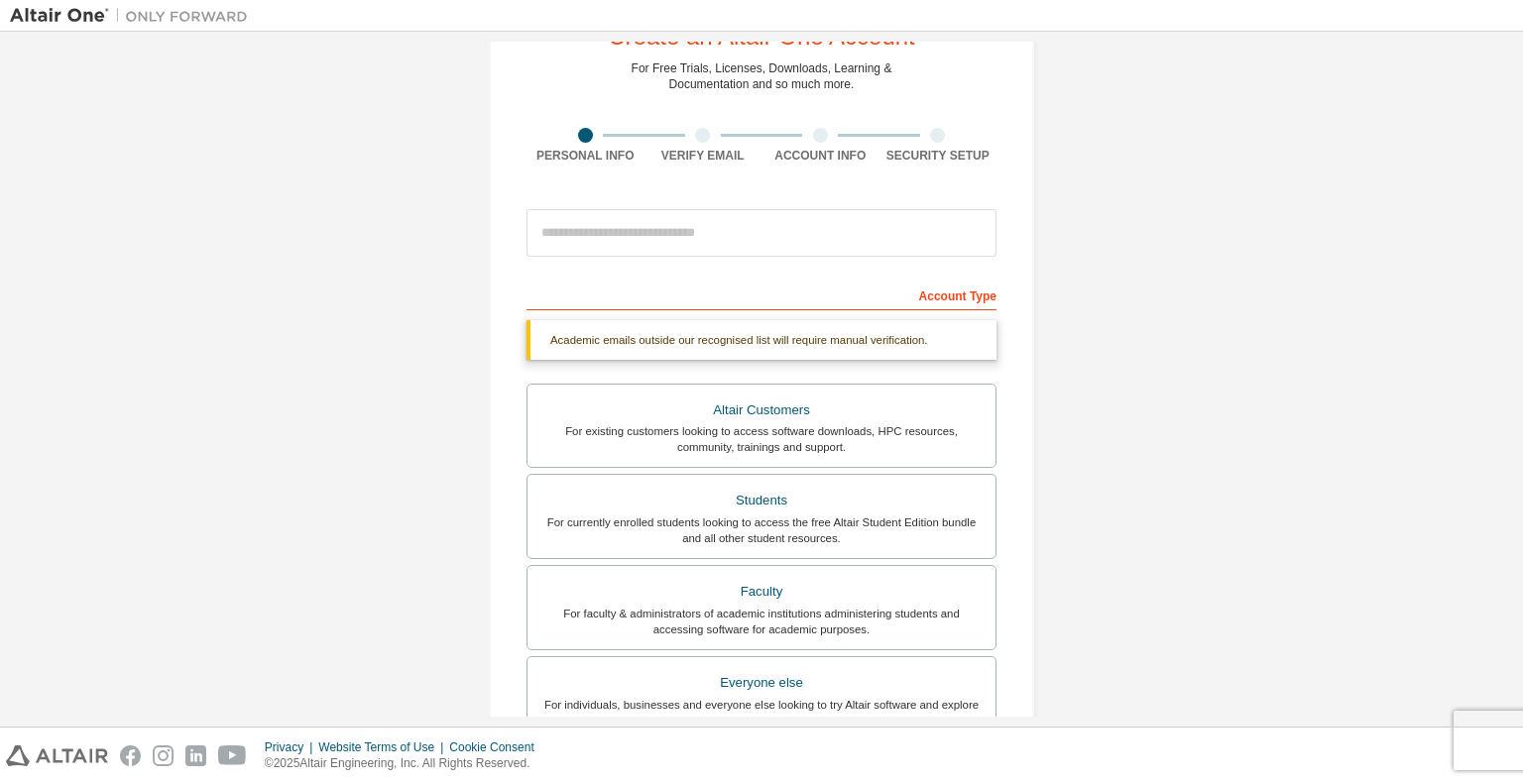 scroll, scrollTop: 75, scrollLeft: 0, axis: vertical 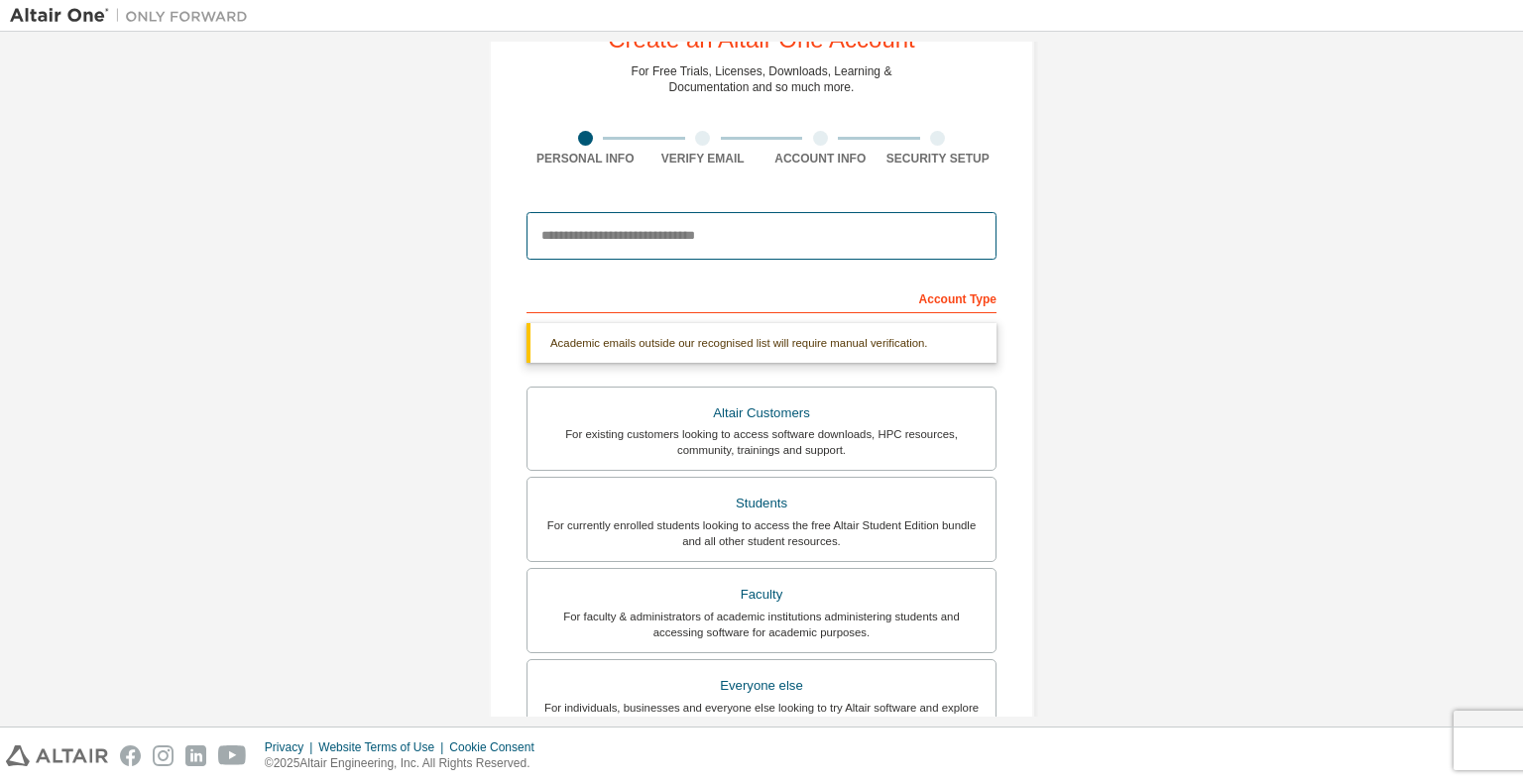 click at bounding box center [762, 236] 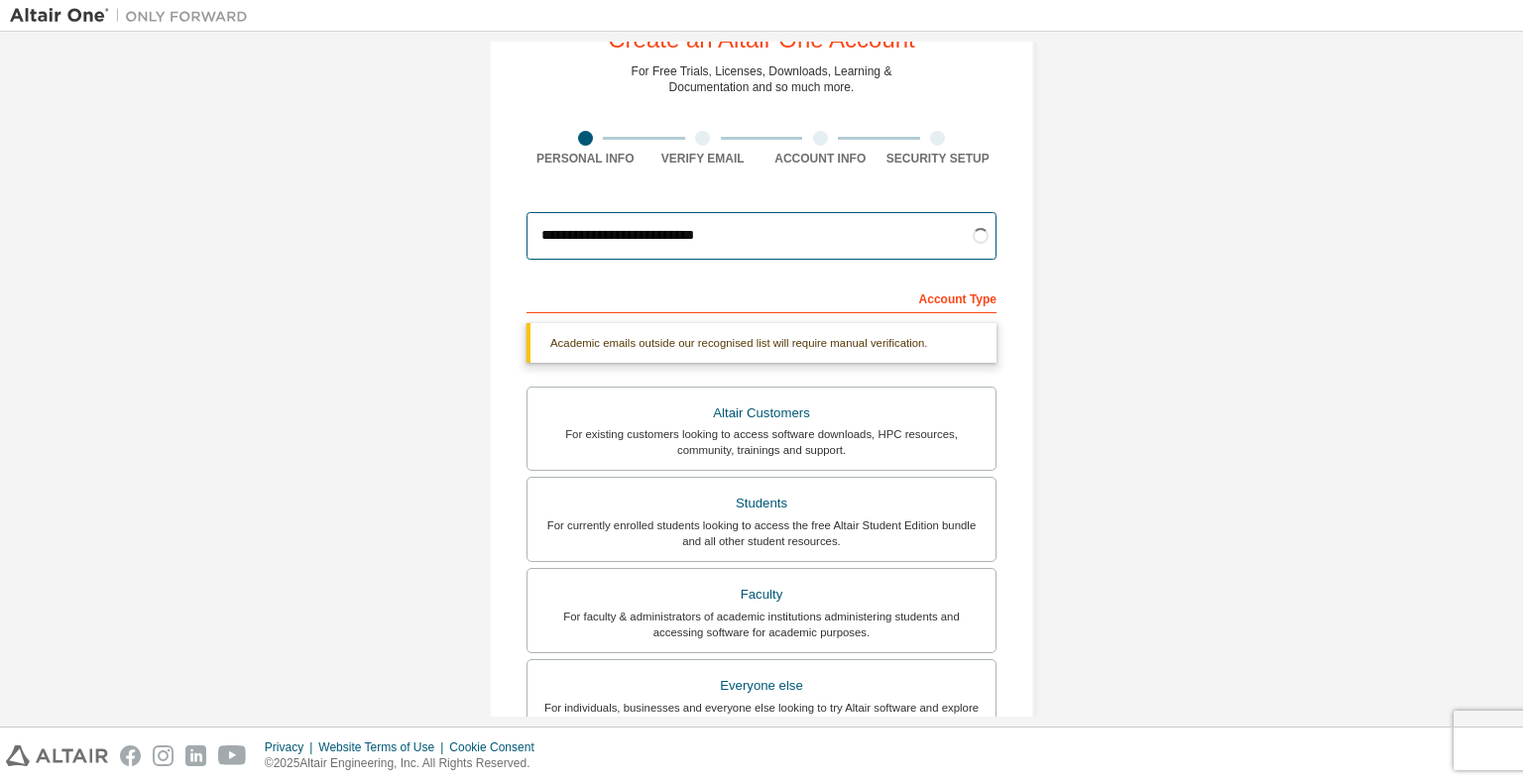 scroll, scrollTop: 421, scrollLeft: 0, axis: vertical 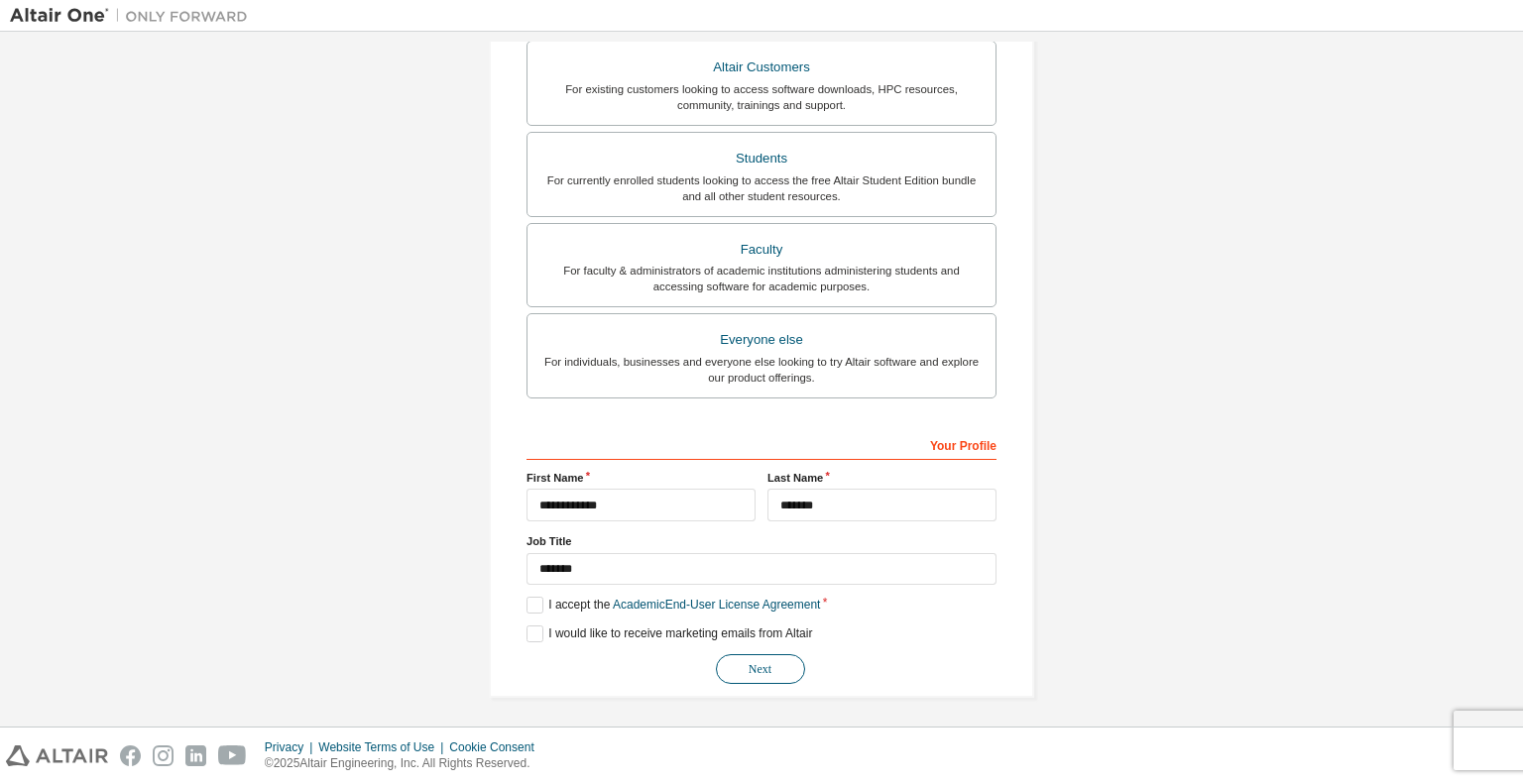 type on "**********" 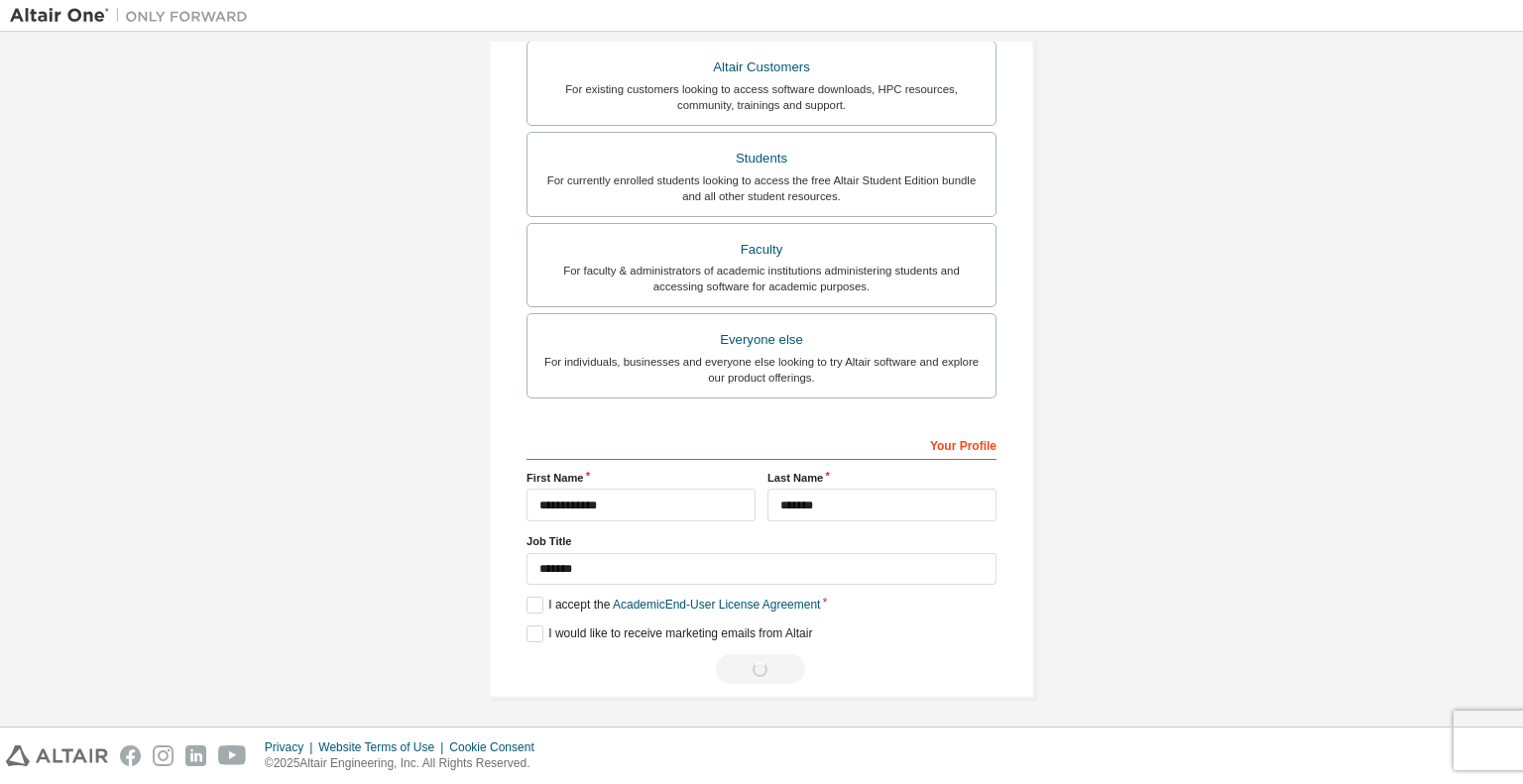 scroll, scrollTop: 0, scrollLeft: 0, axis: both 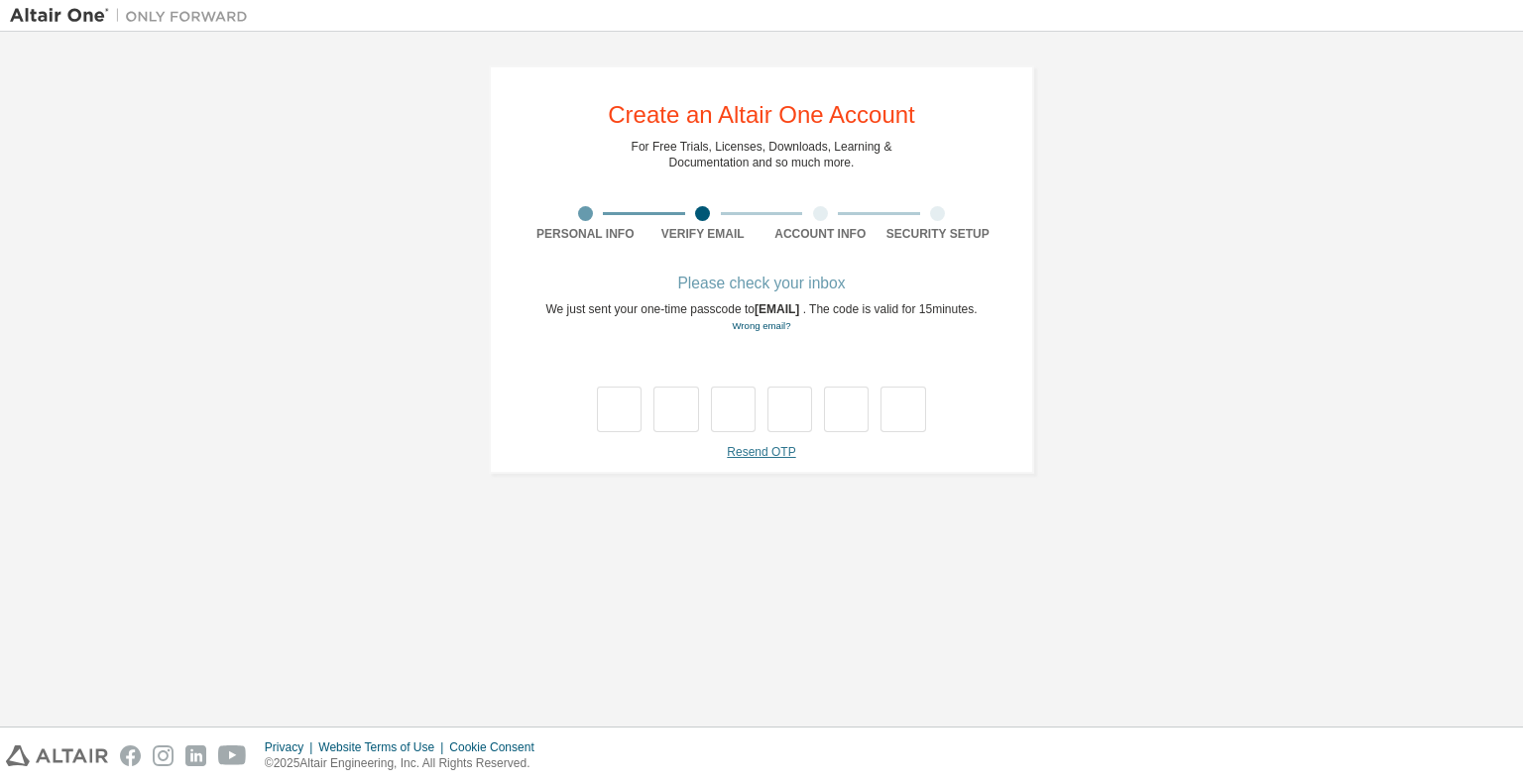 click on "Resend OTP" at bounding box center (761, 452) 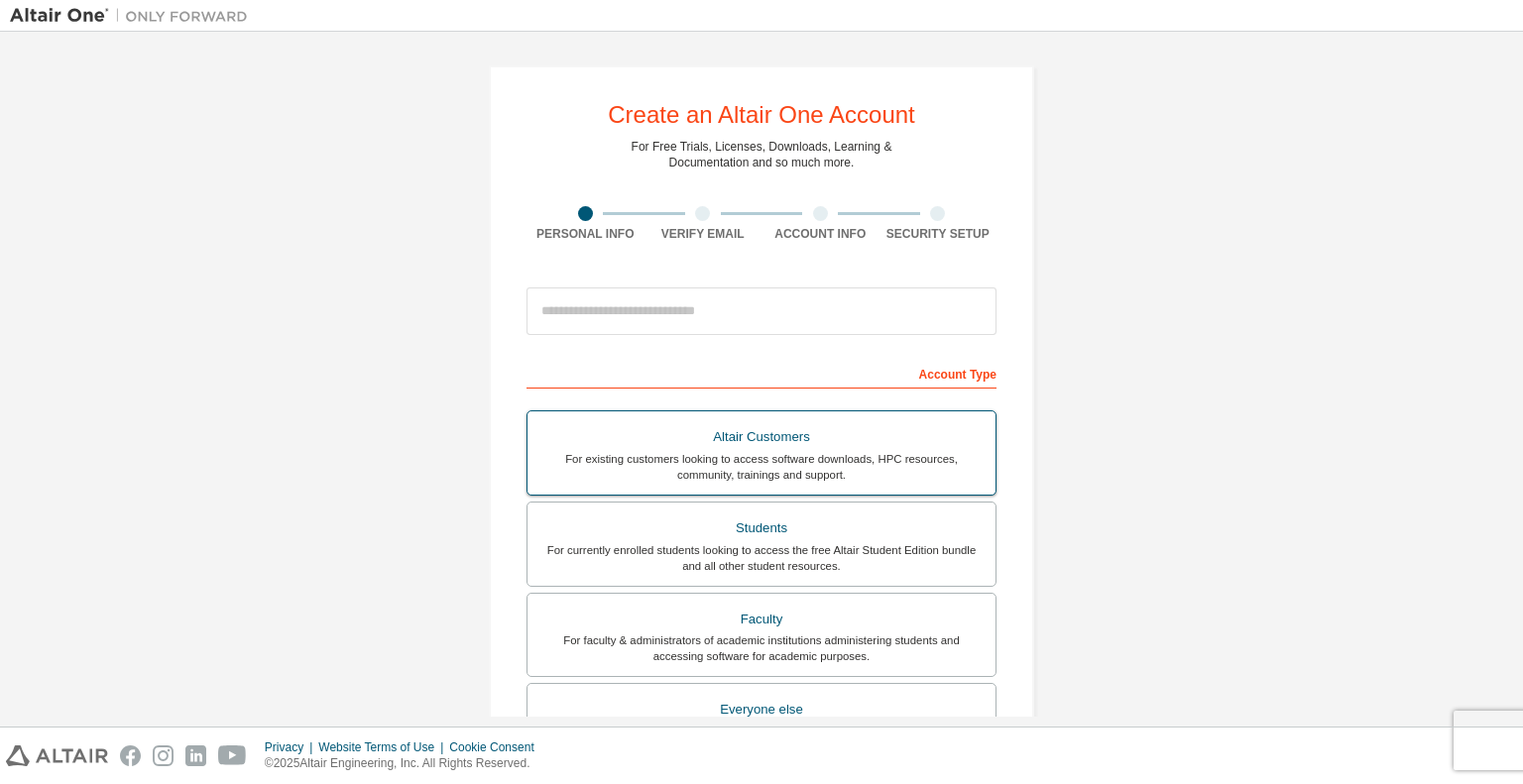 scroll, scrollTop: 0, scrollLeft: 0, axis: both 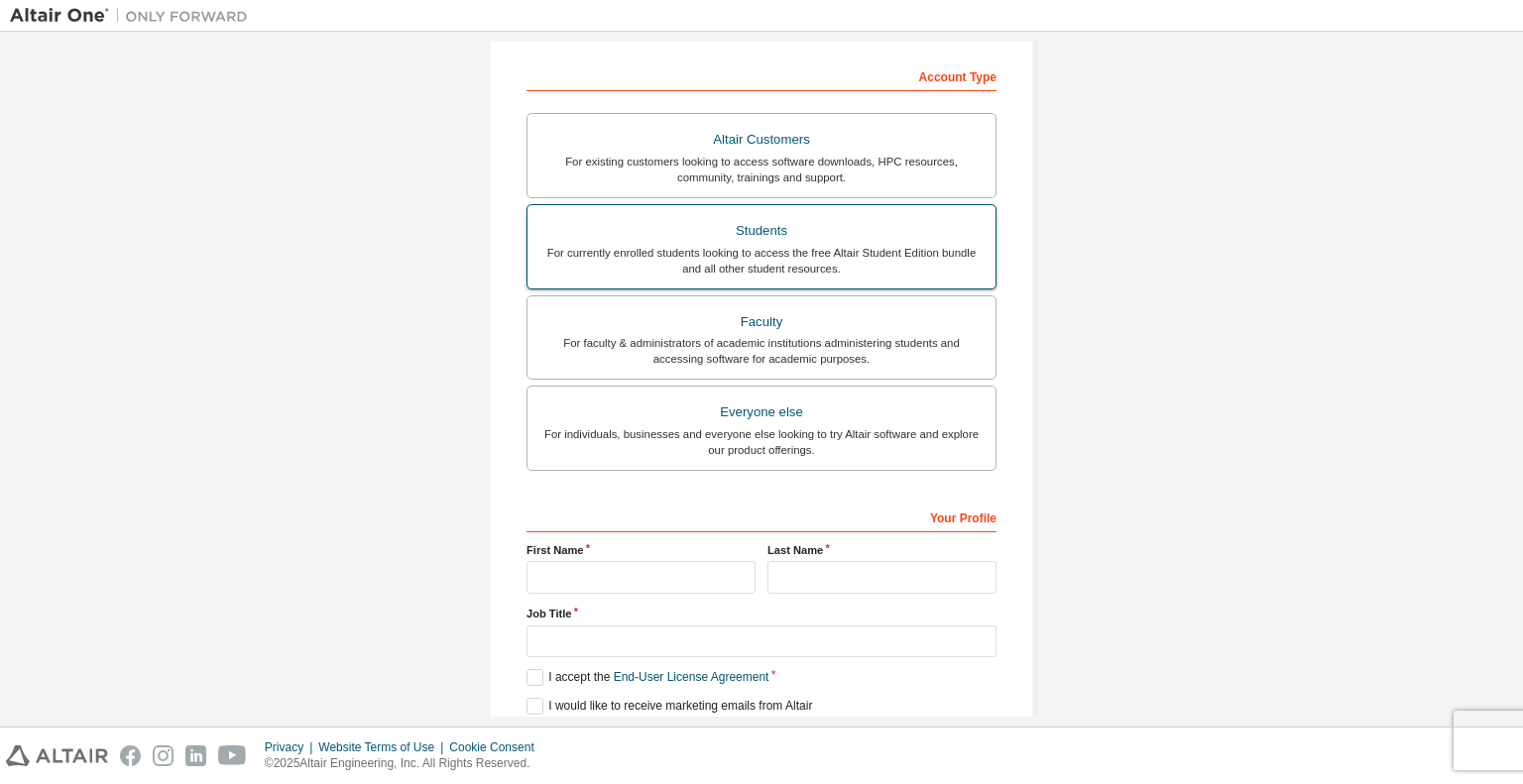 click on "For currently enrolled students looking to access the free Altair Student Edition bundle and all other student resources." at bounding box center [762, 261] 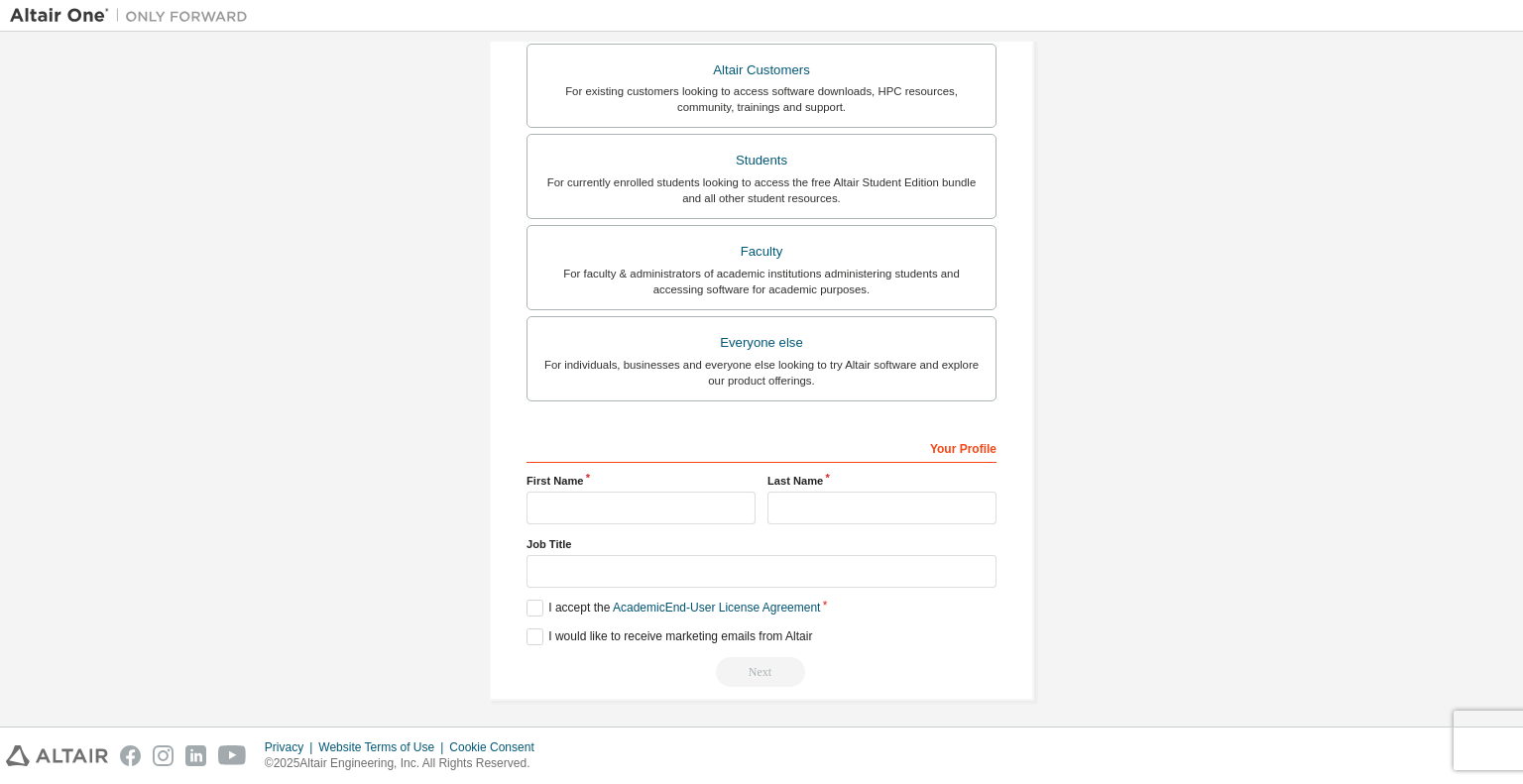 scroll, scrollTop: 421, scrollLeft: 0, axis: vertical 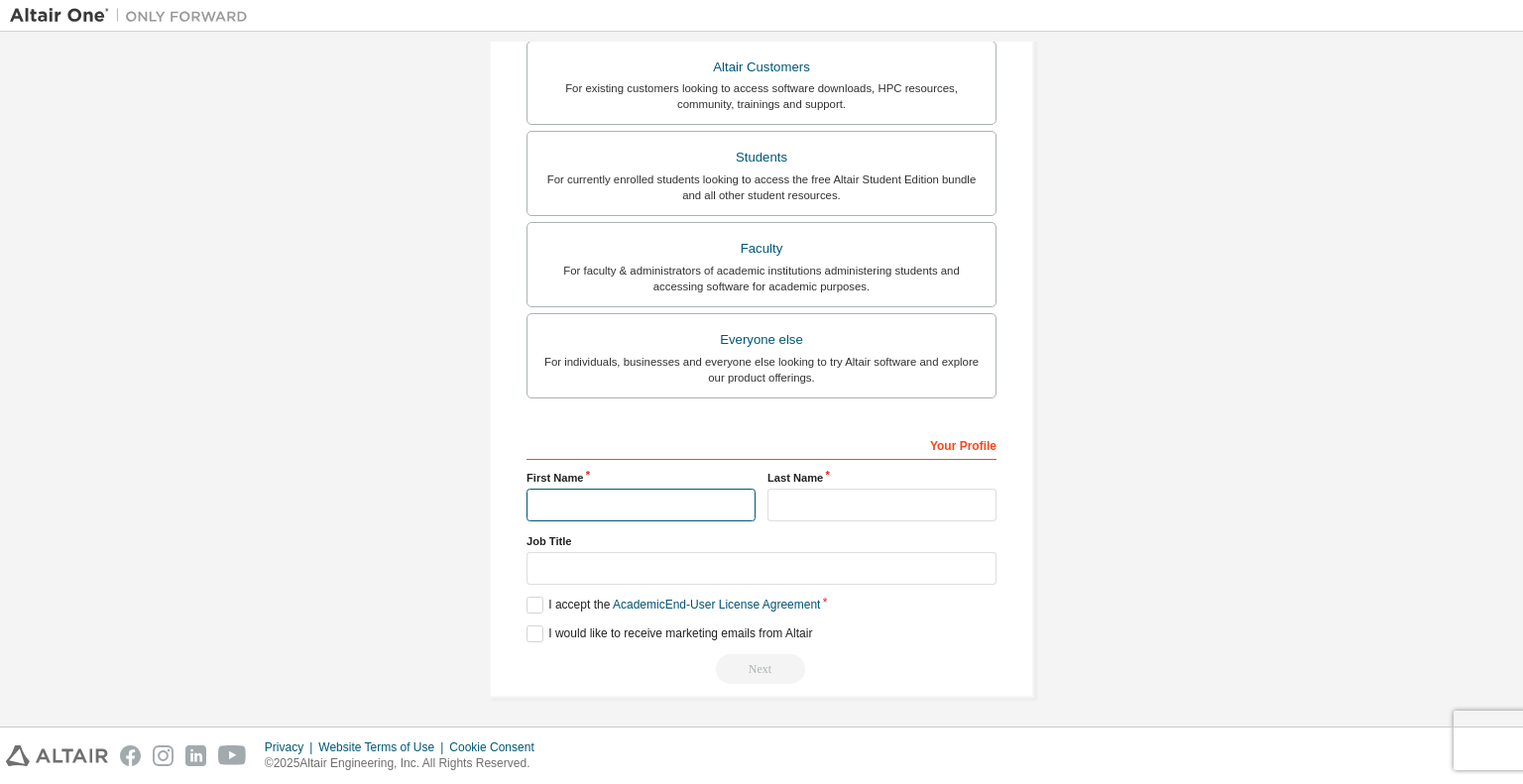 click at bounding box center [641, 504] 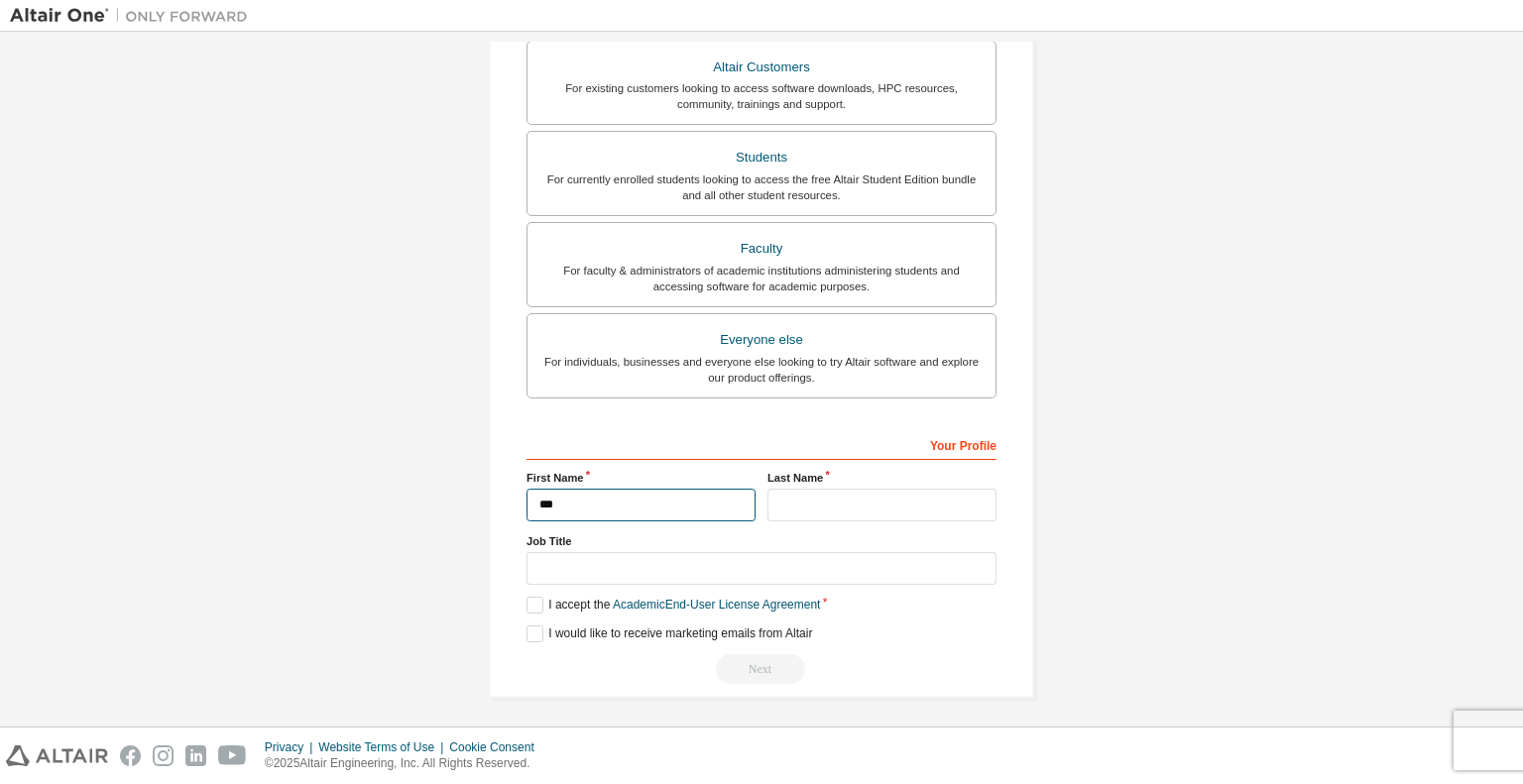 type on "***" 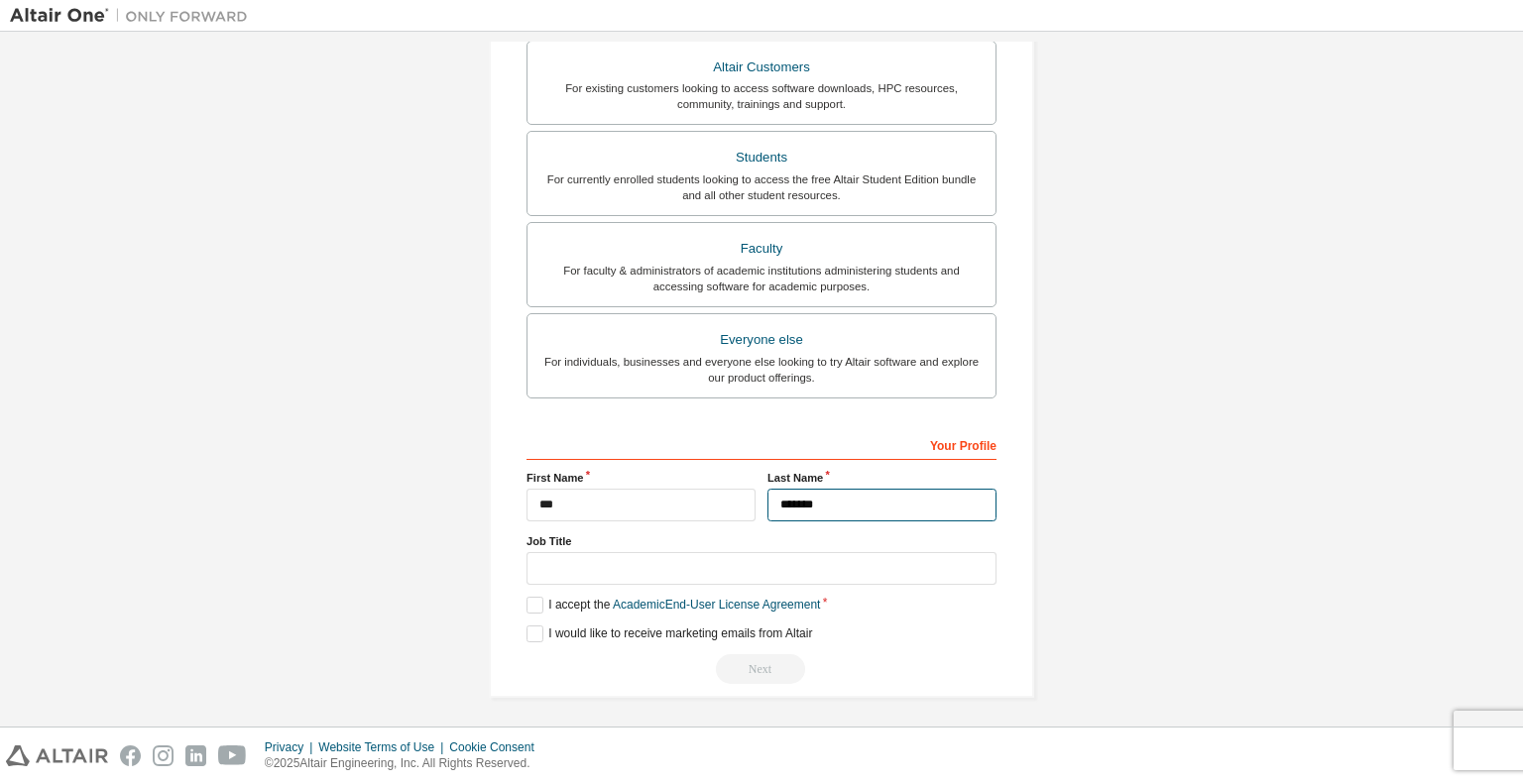type on "*******" 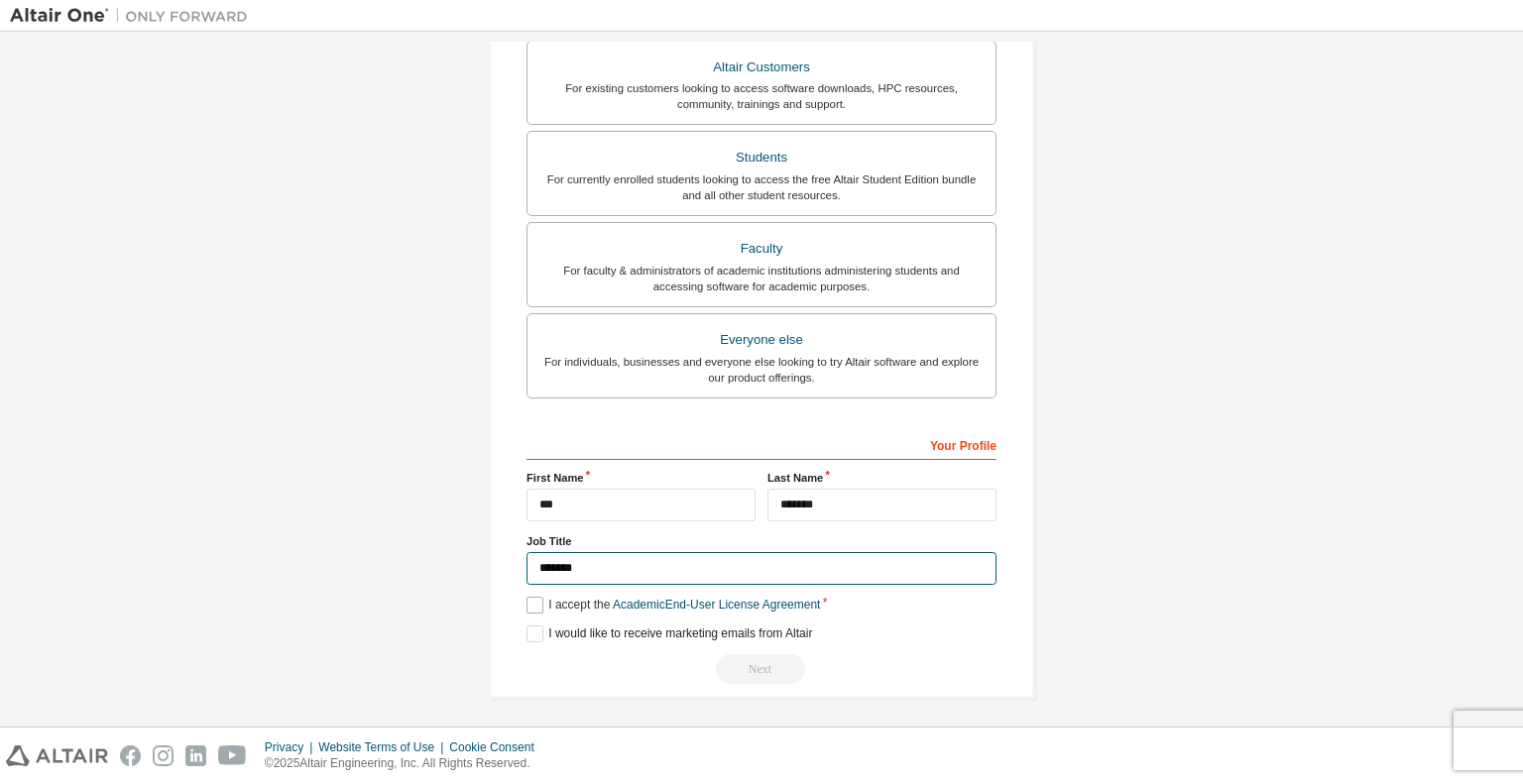 type on "*******" 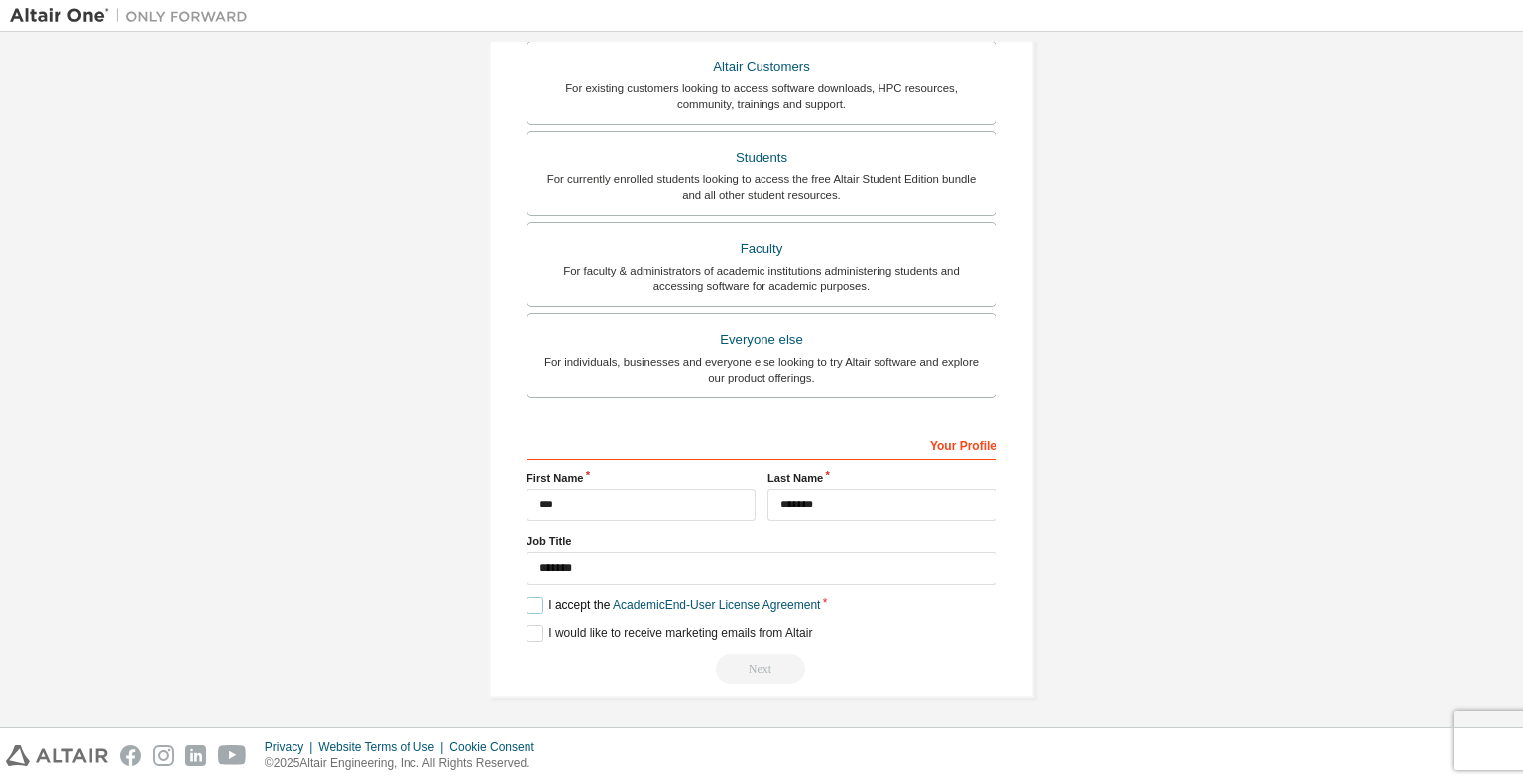 click on "I accept the   Academic   End-User License Agreement" at bounding box center [673, 605] 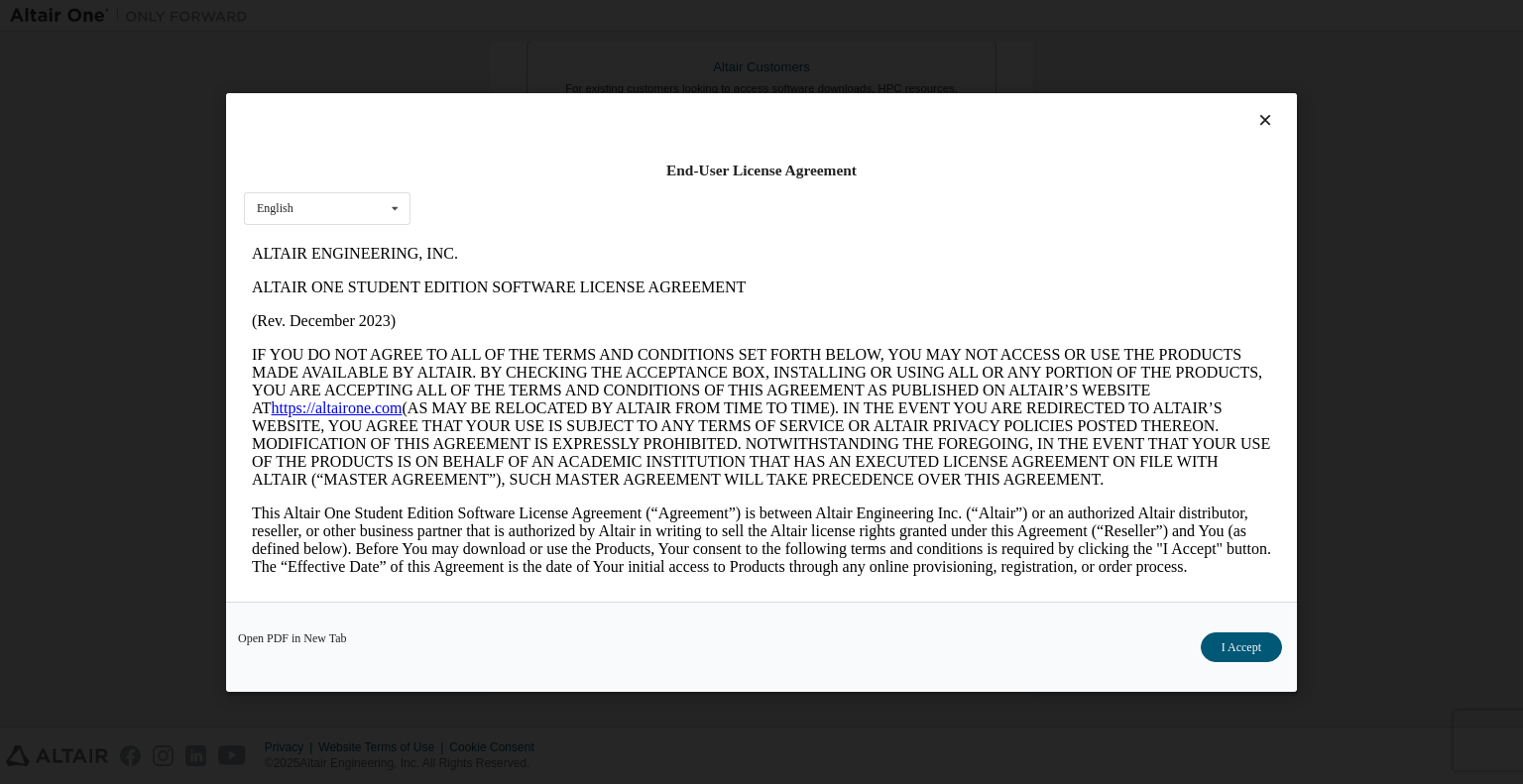 scroll, scrollTop: 0, scrollLeft: 0, axis: both 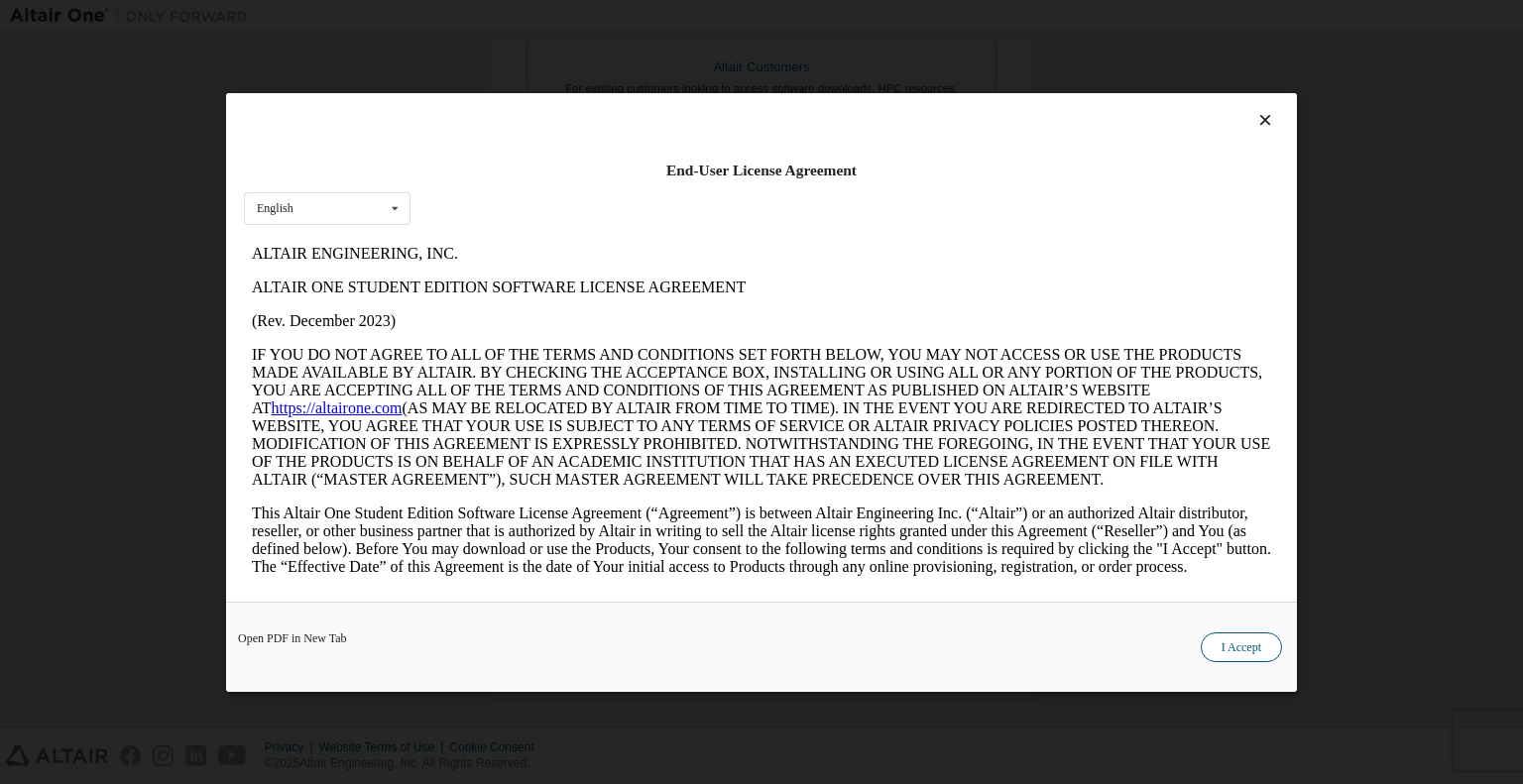 click on "I Accept" at bounding box center (1241, 646) 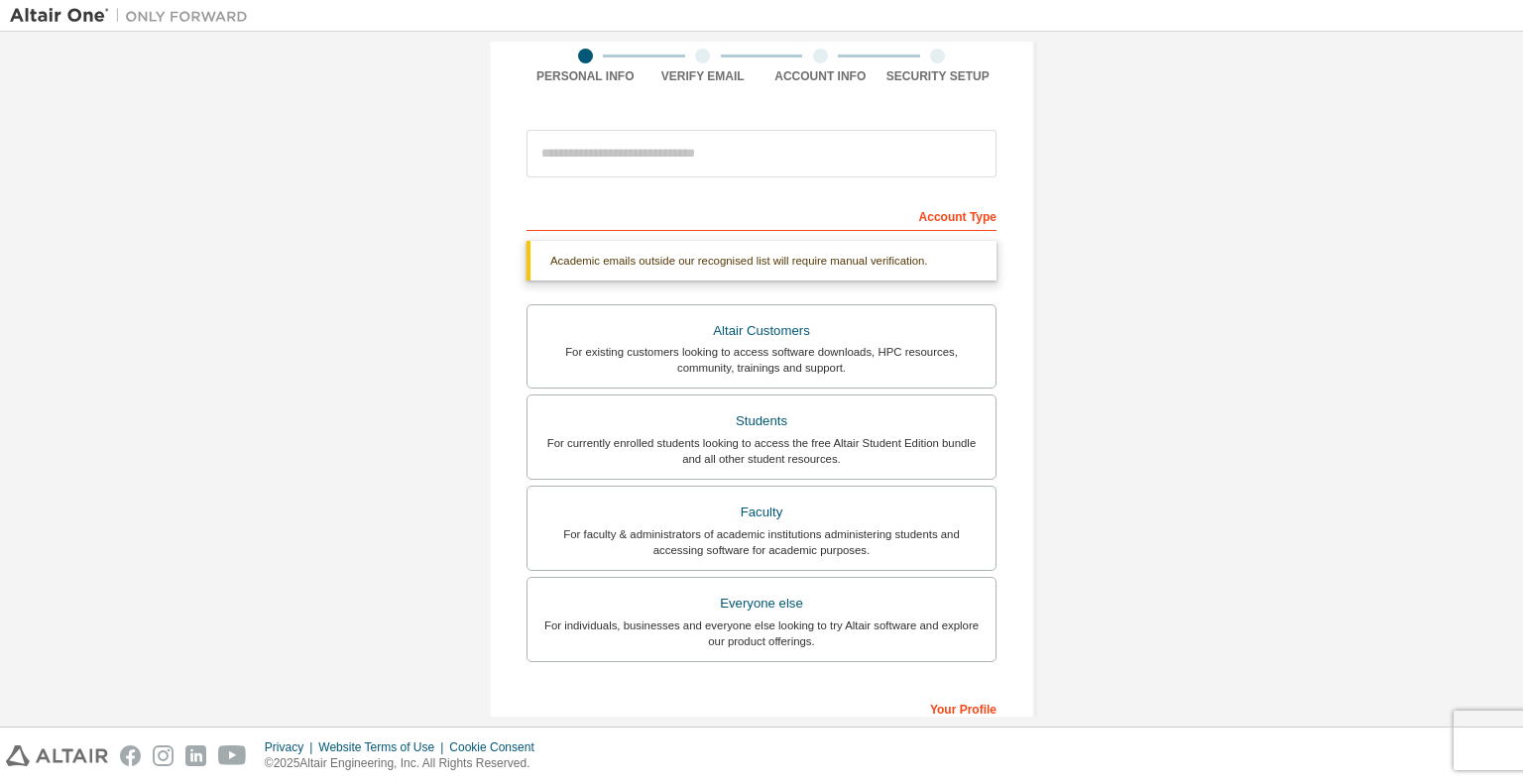 scroll, scrollTop: 0, scrollLeft: 0, axis: both 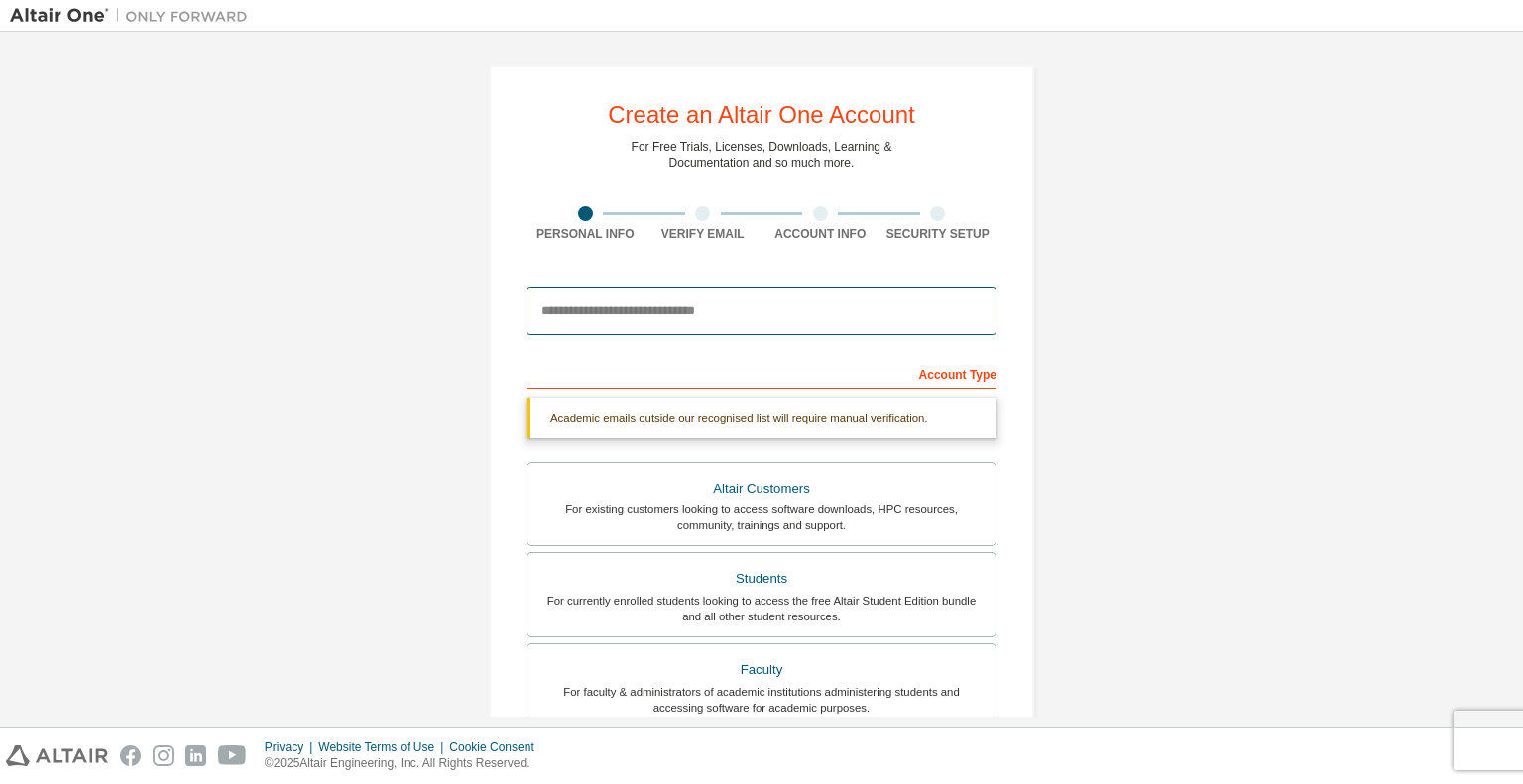 click at bounding box center [762, 311] 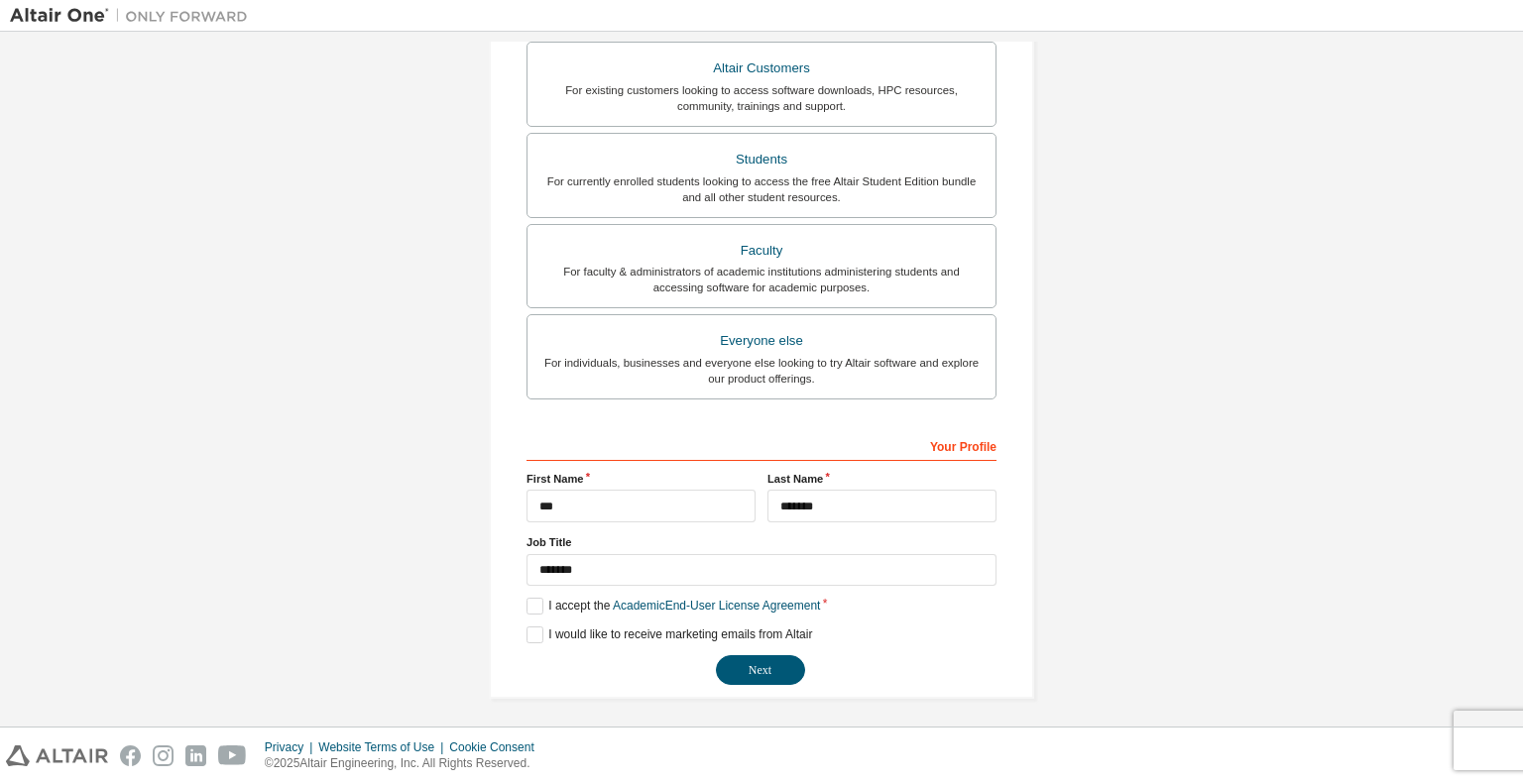 scroll, scrollTop: 370, scrollLeft: 0, axis: vertical 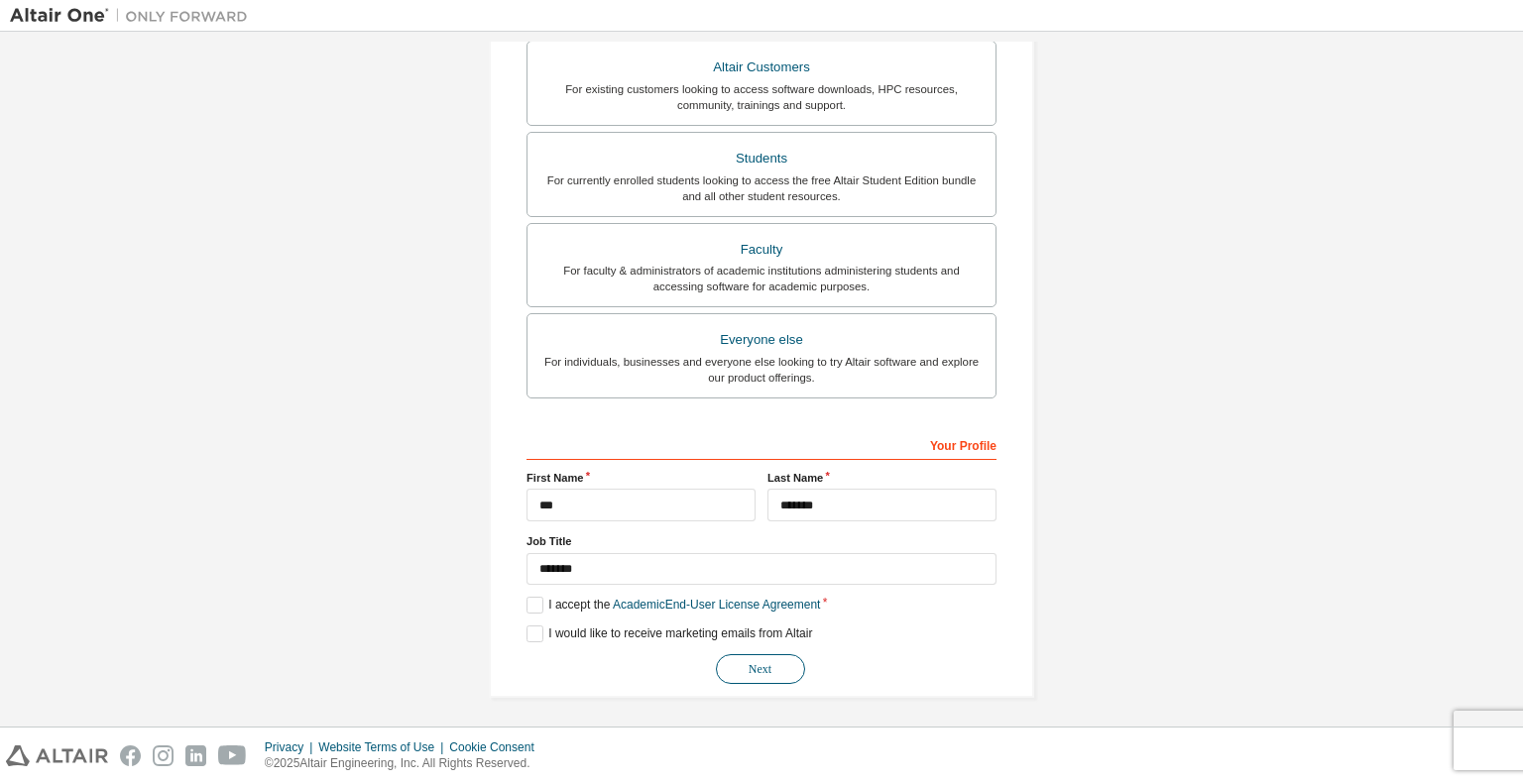 type on "**********" 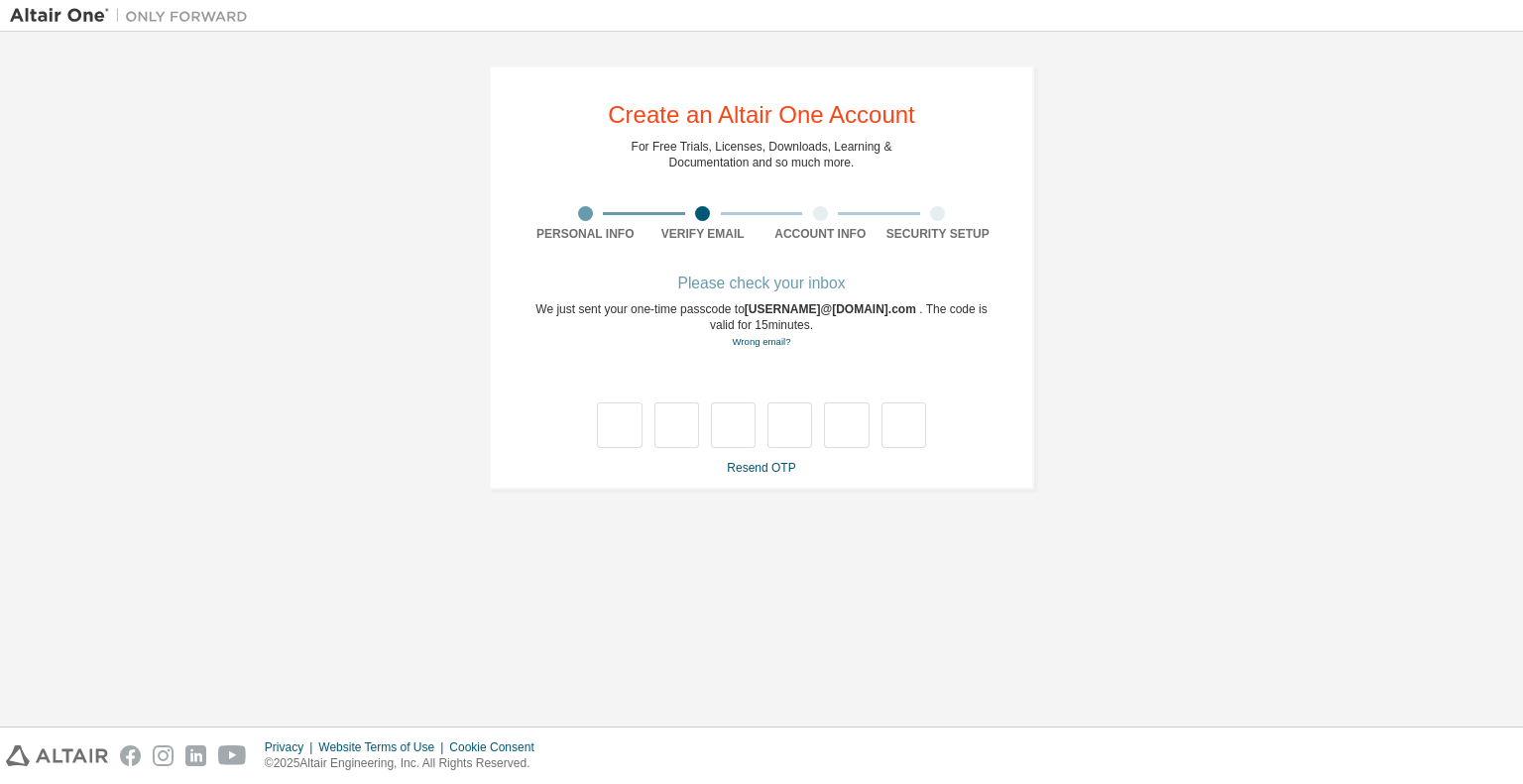 scroll, scrollTop: 0, scrollLeft: 0, axis: both 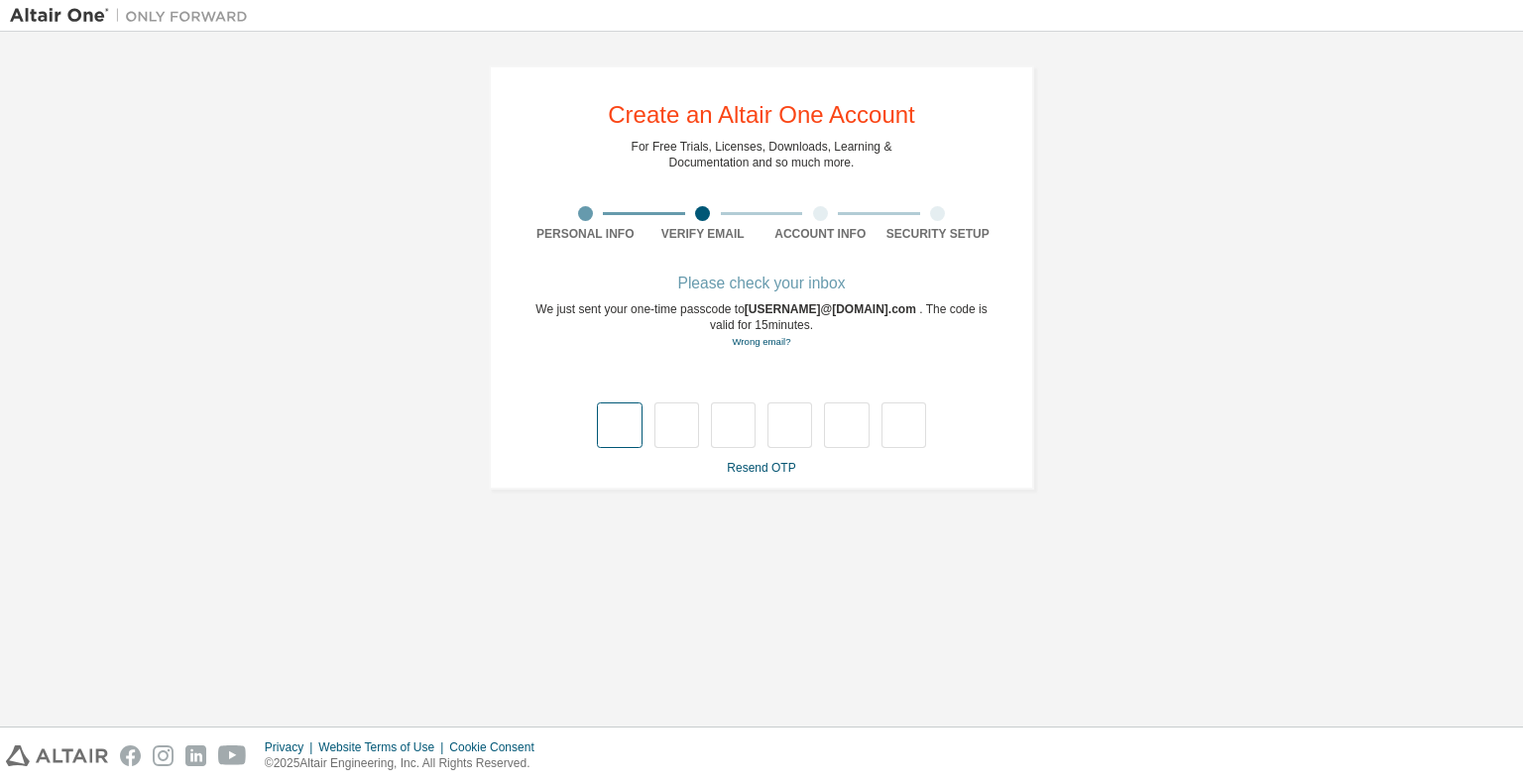 type on "*" 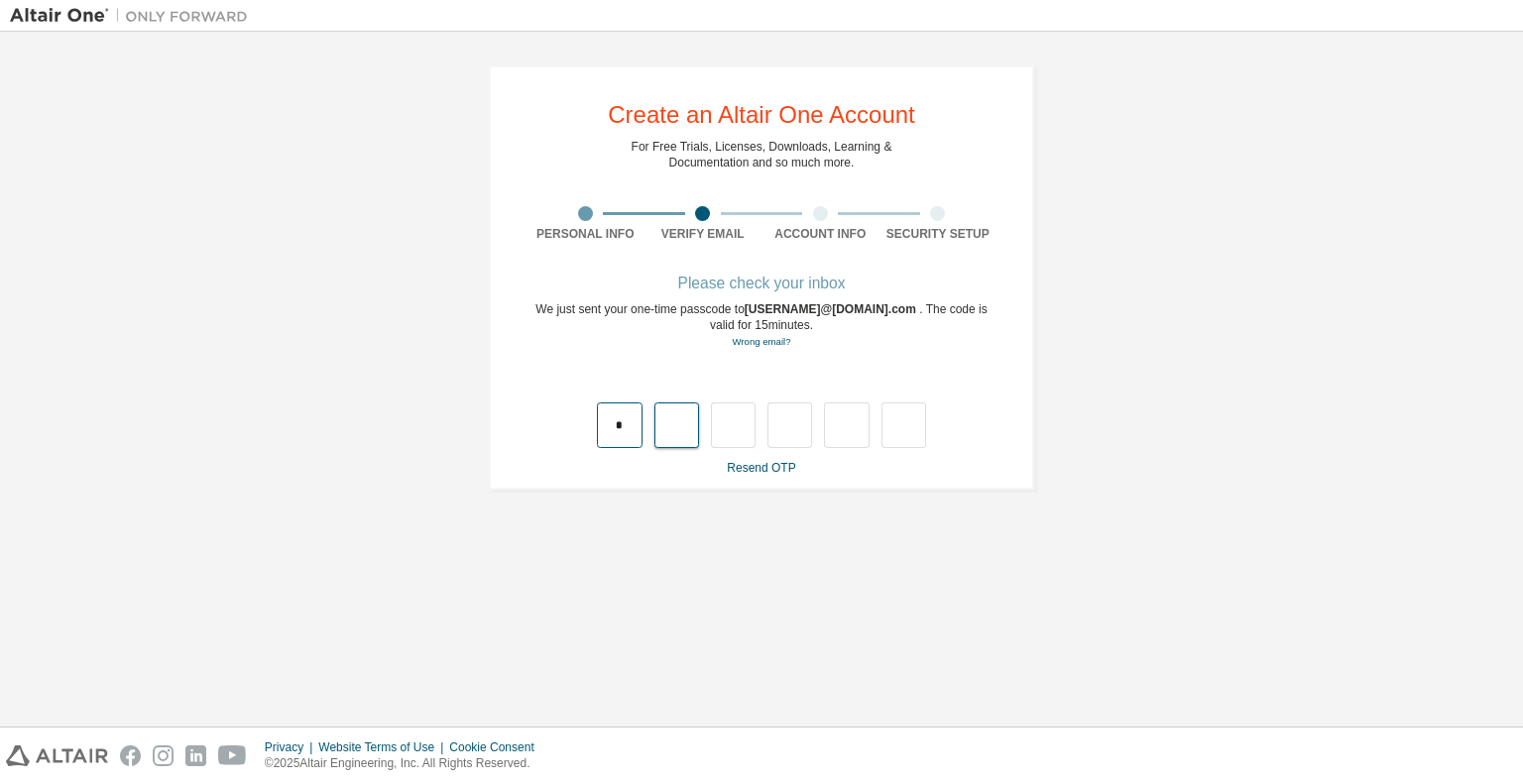 type on "*" 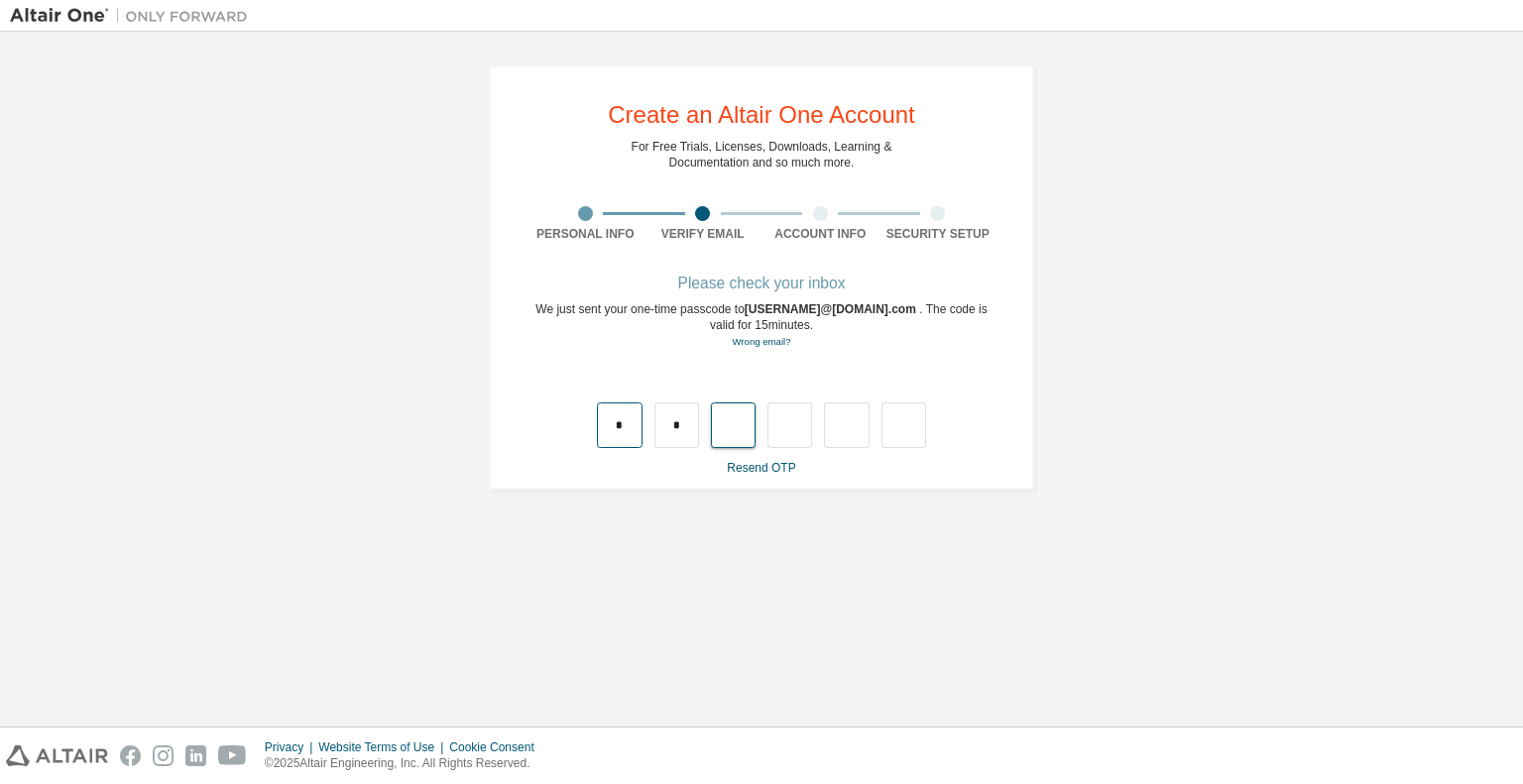 type on "*" 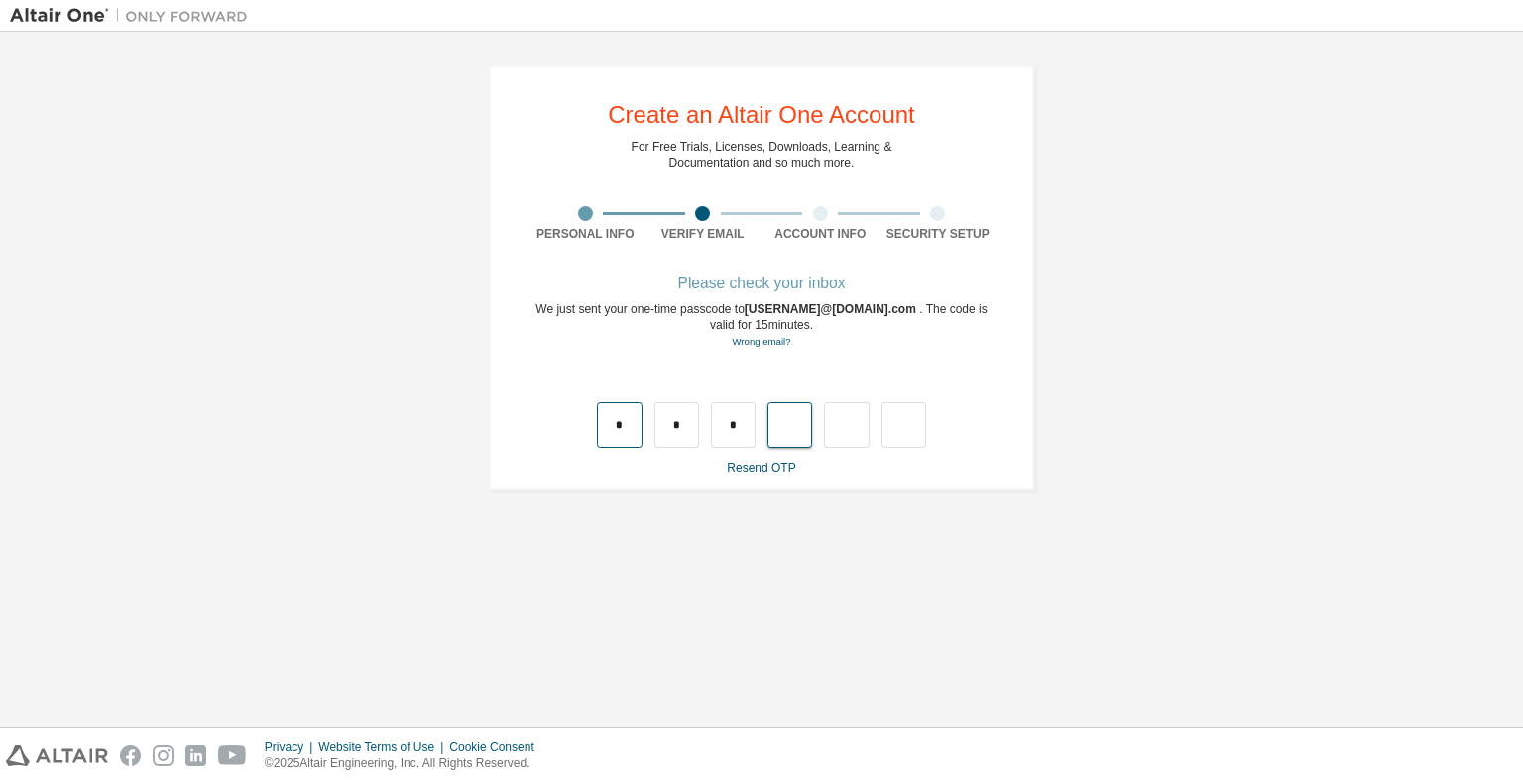 type on "*" 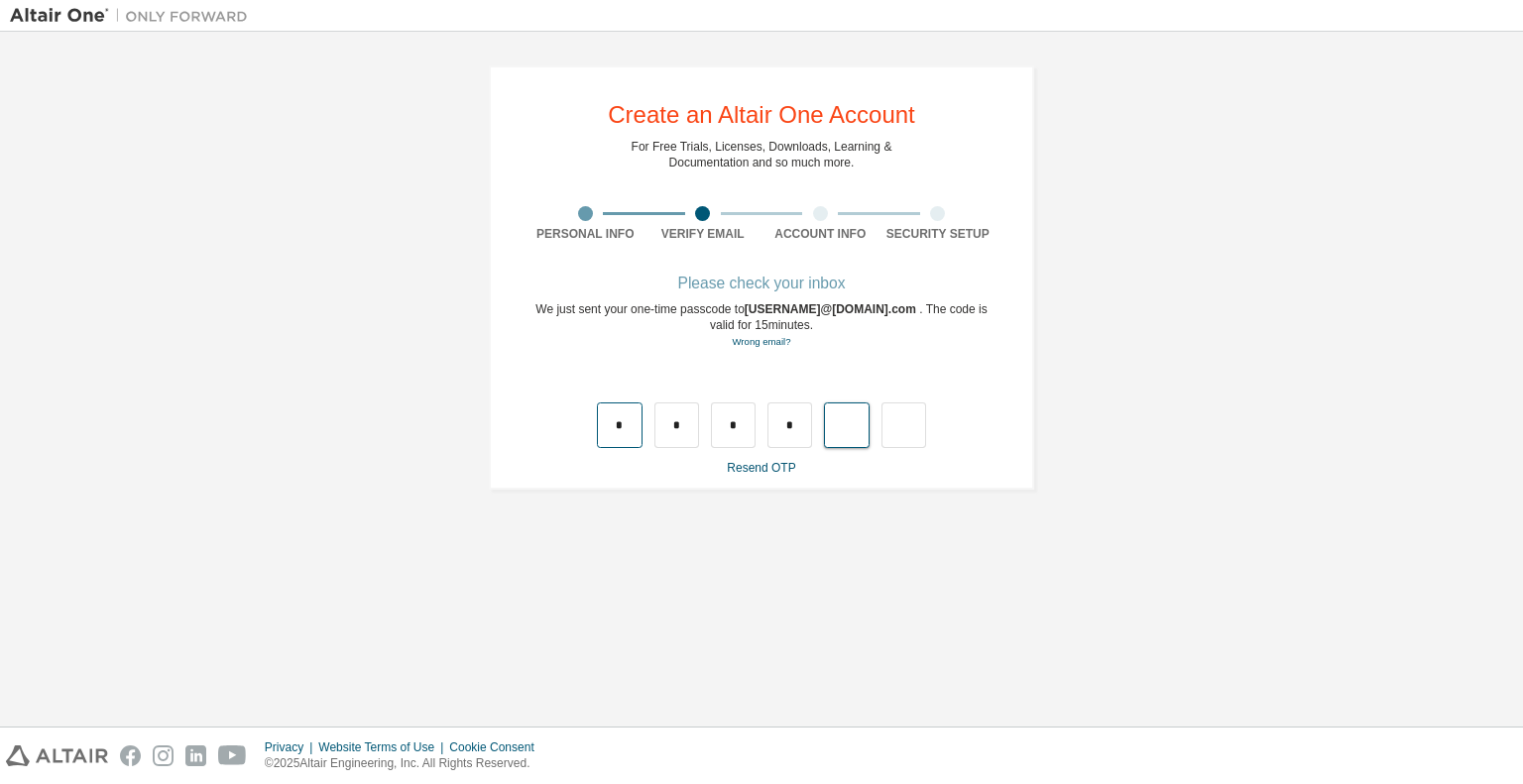 type on "*" 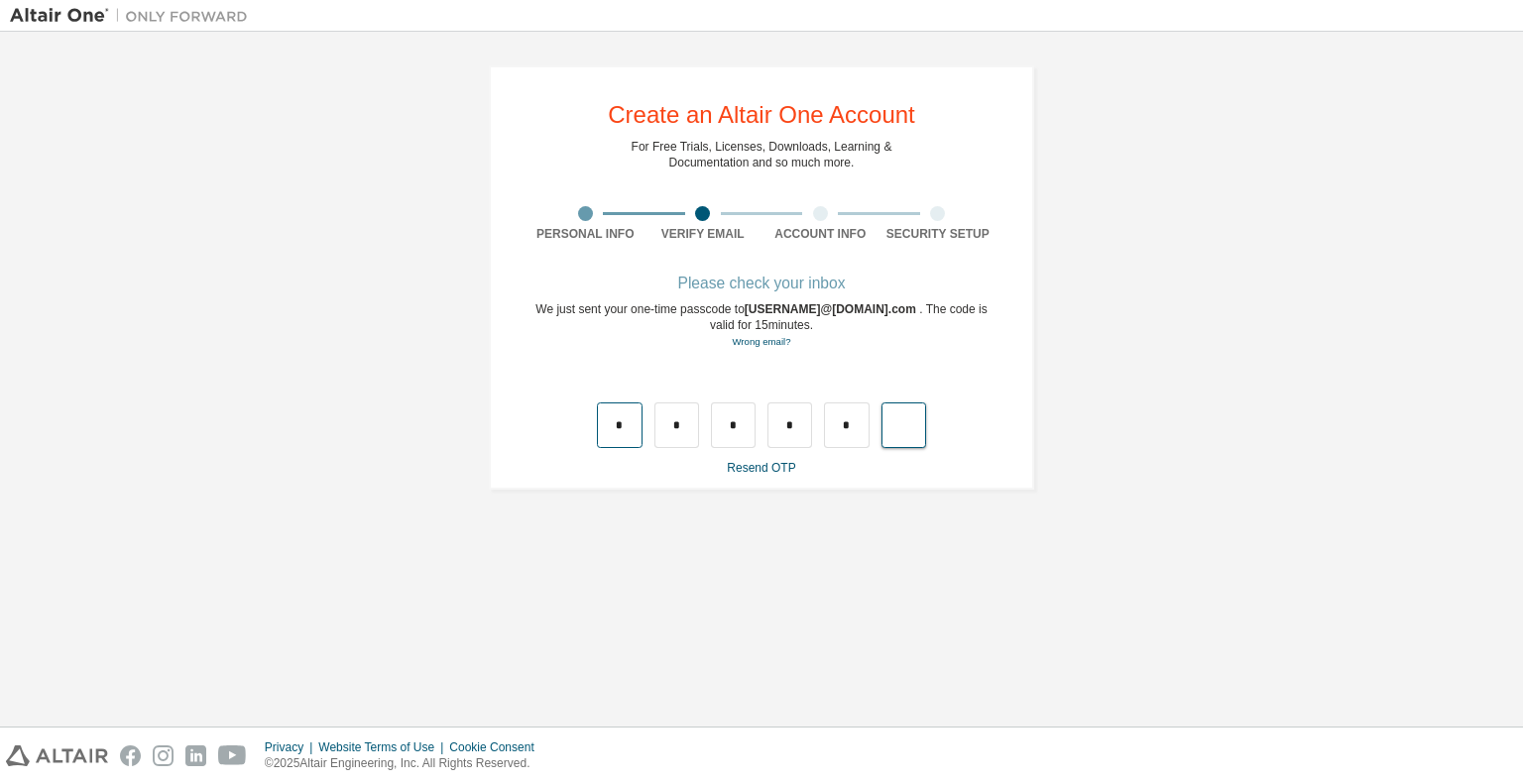 type on "*" 